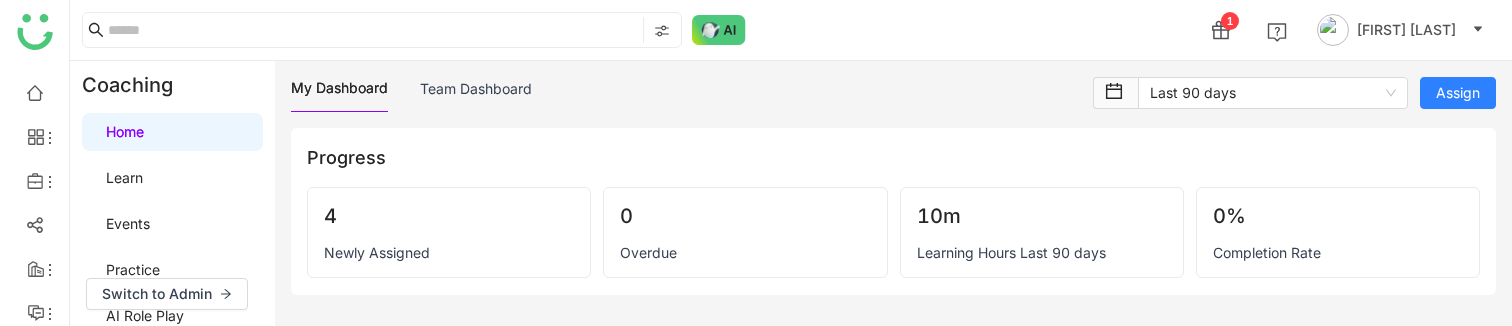 scroll, scrollTop: 0, scrollLeft: 0, axis: both 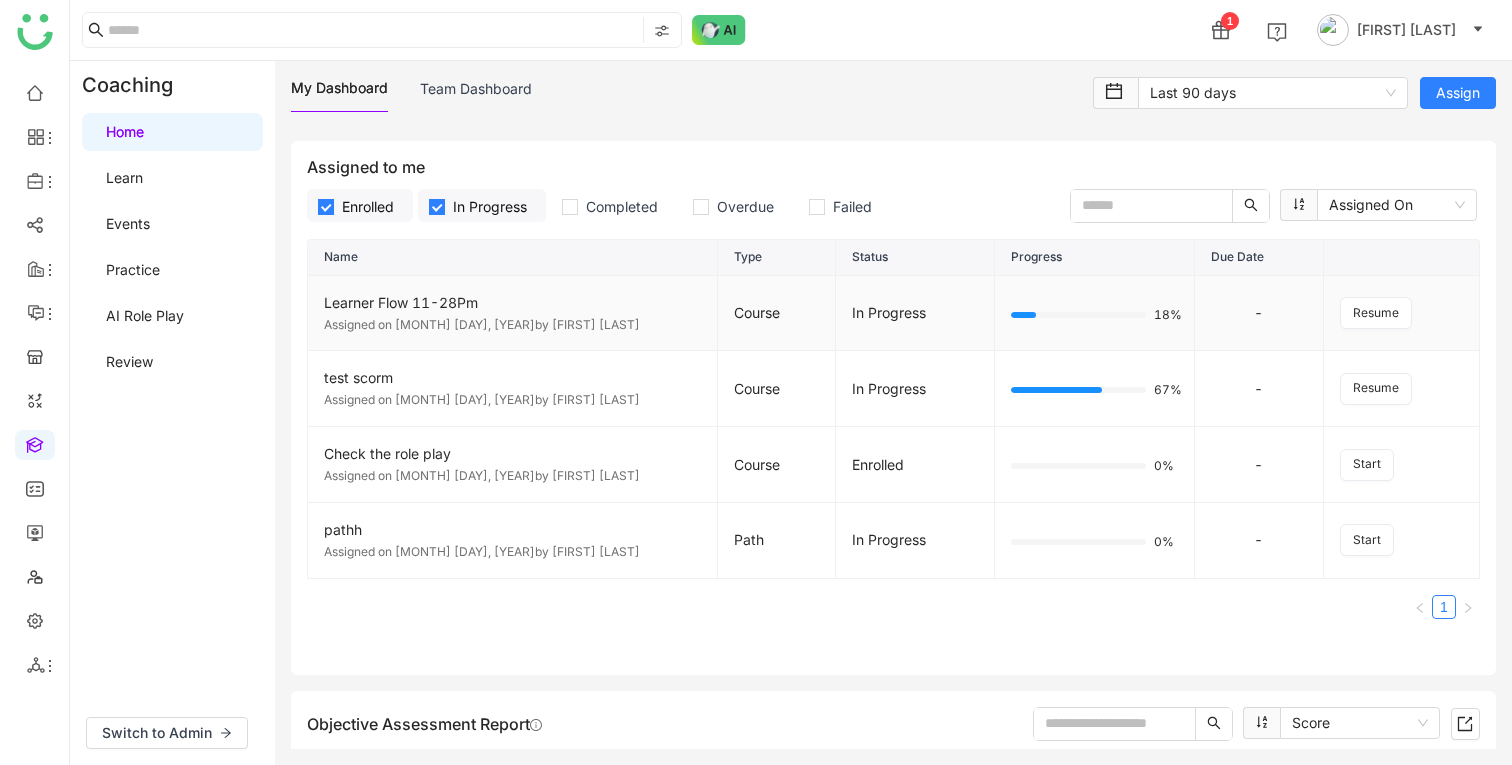click on "Learner Flow 11-28Pm" 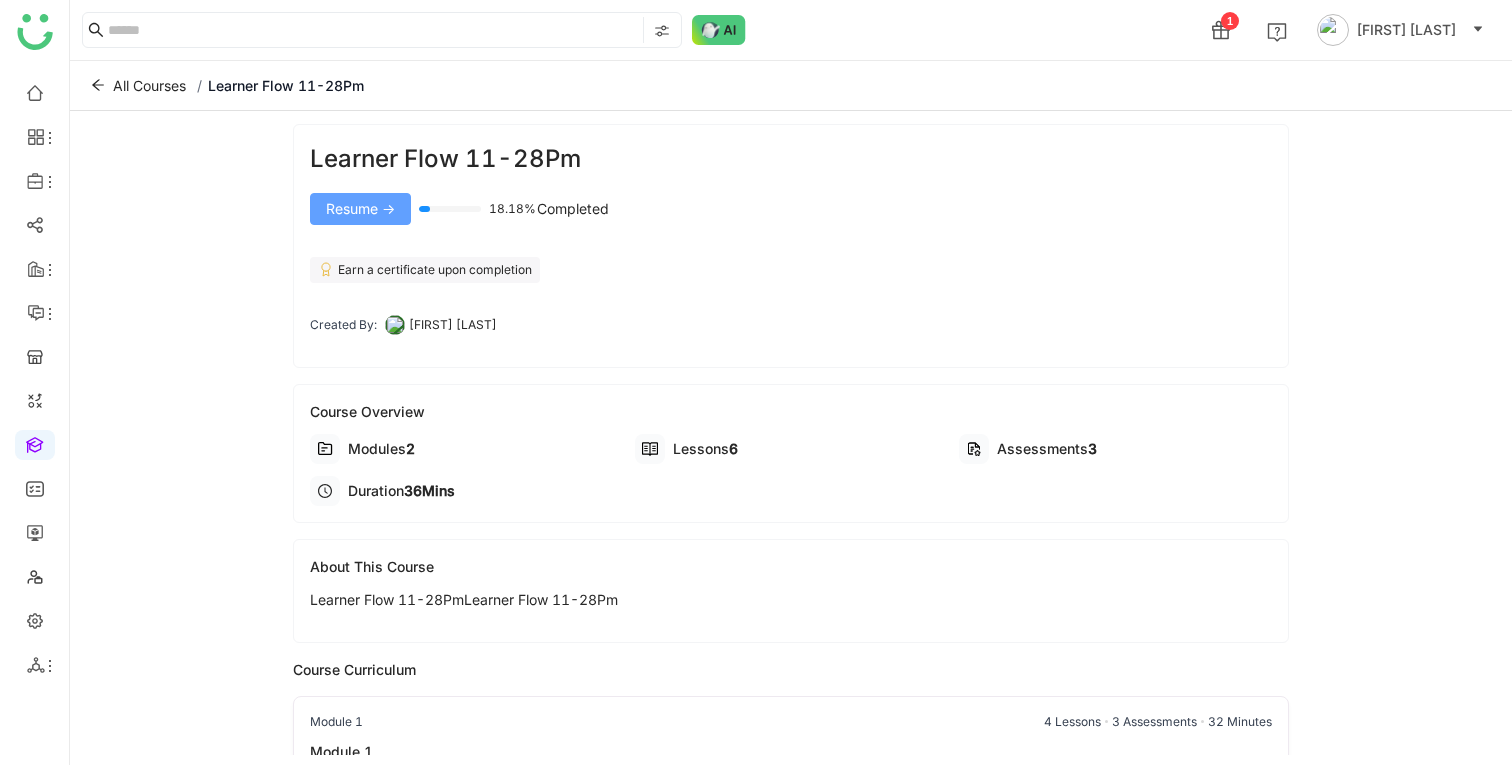 click on "Resume ->" 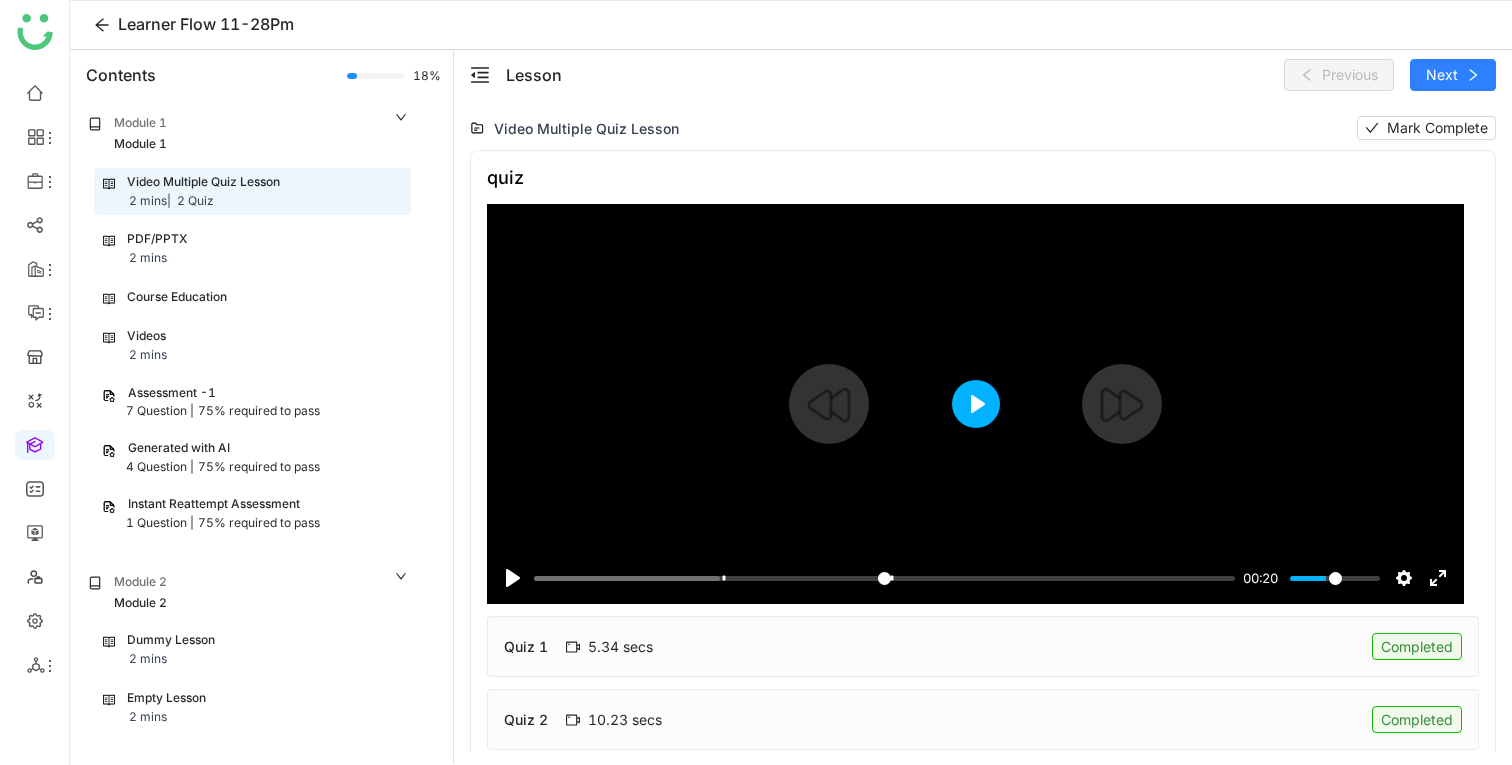 click on "Play" at bounding box center (976, 404) 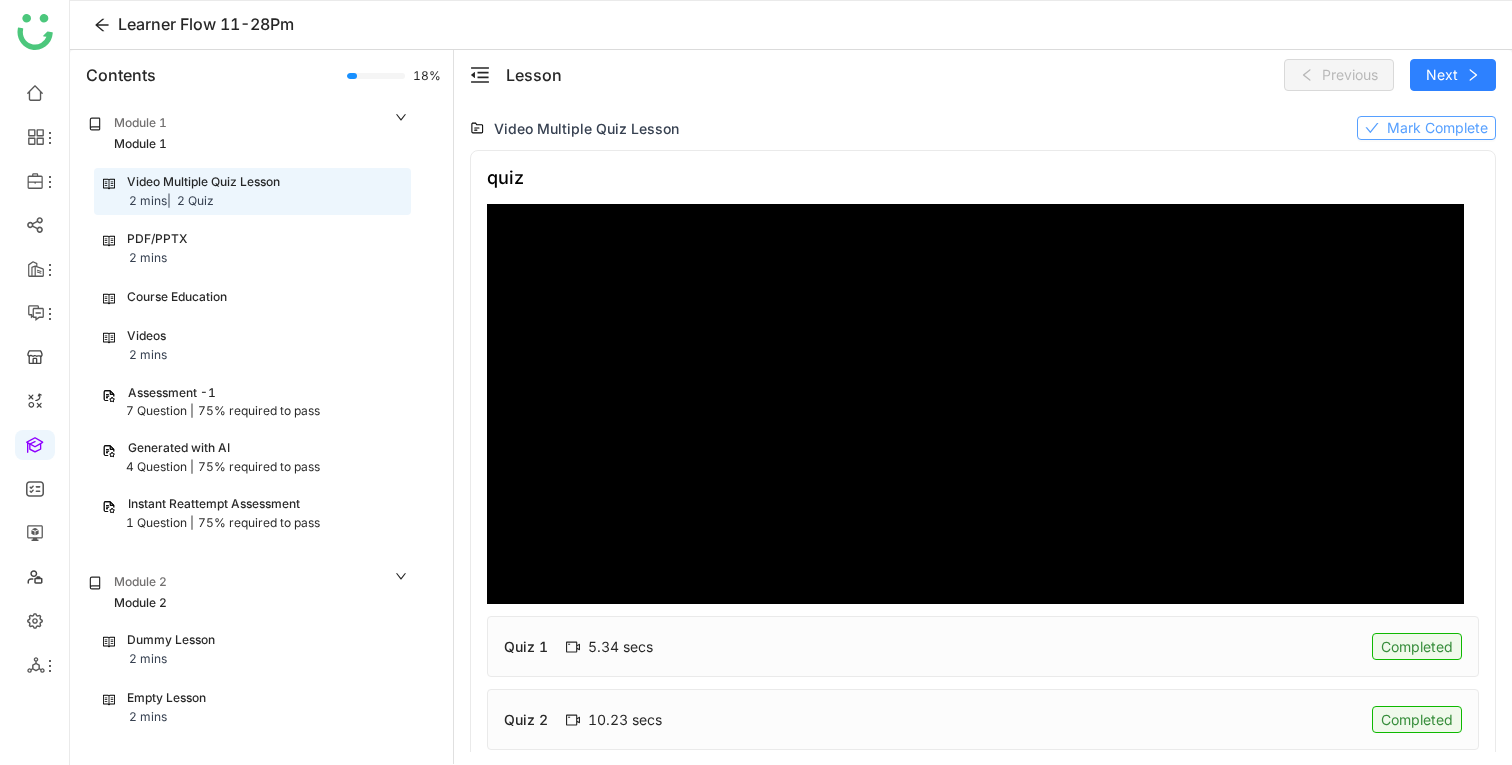 click on "Mark Complete" 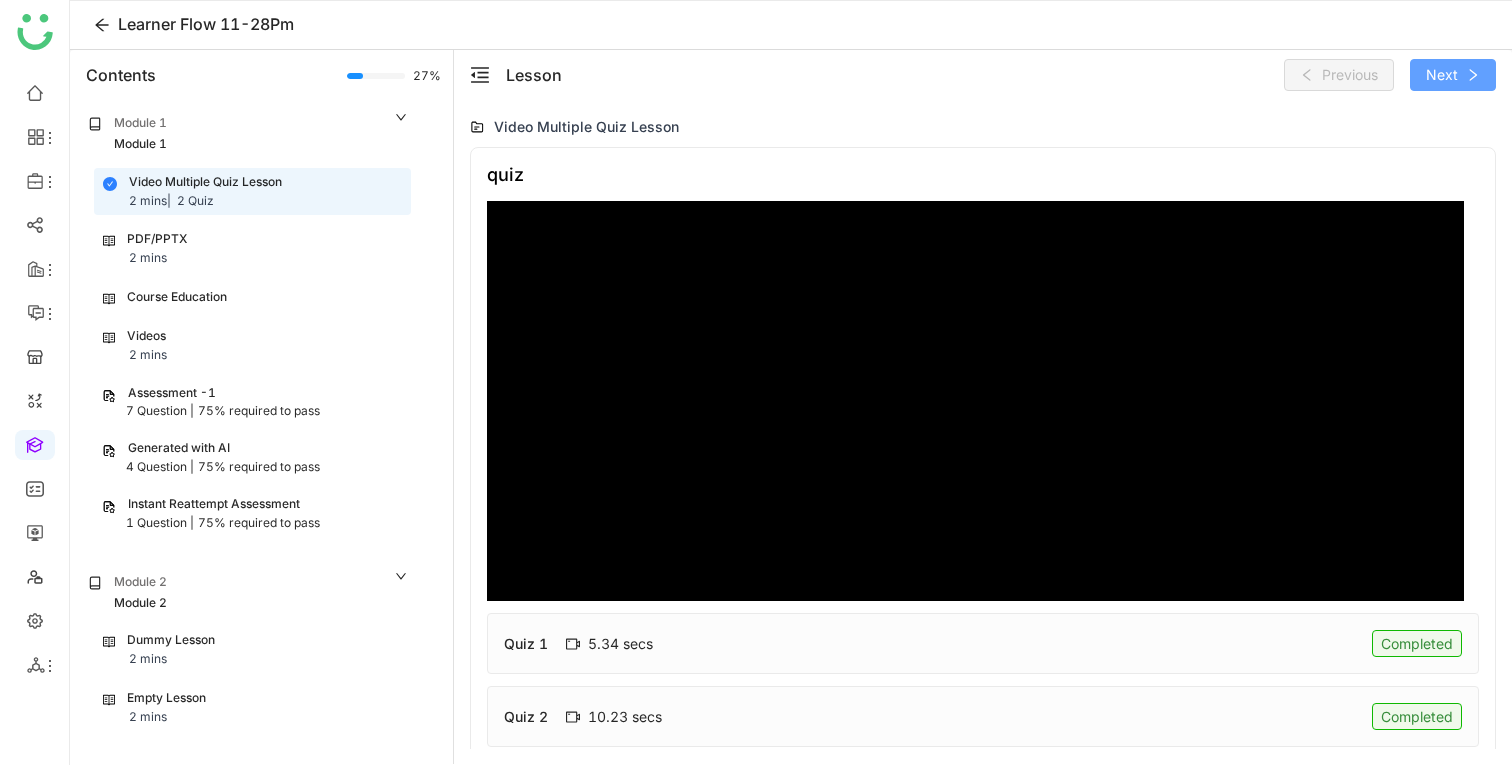 type on "*****" 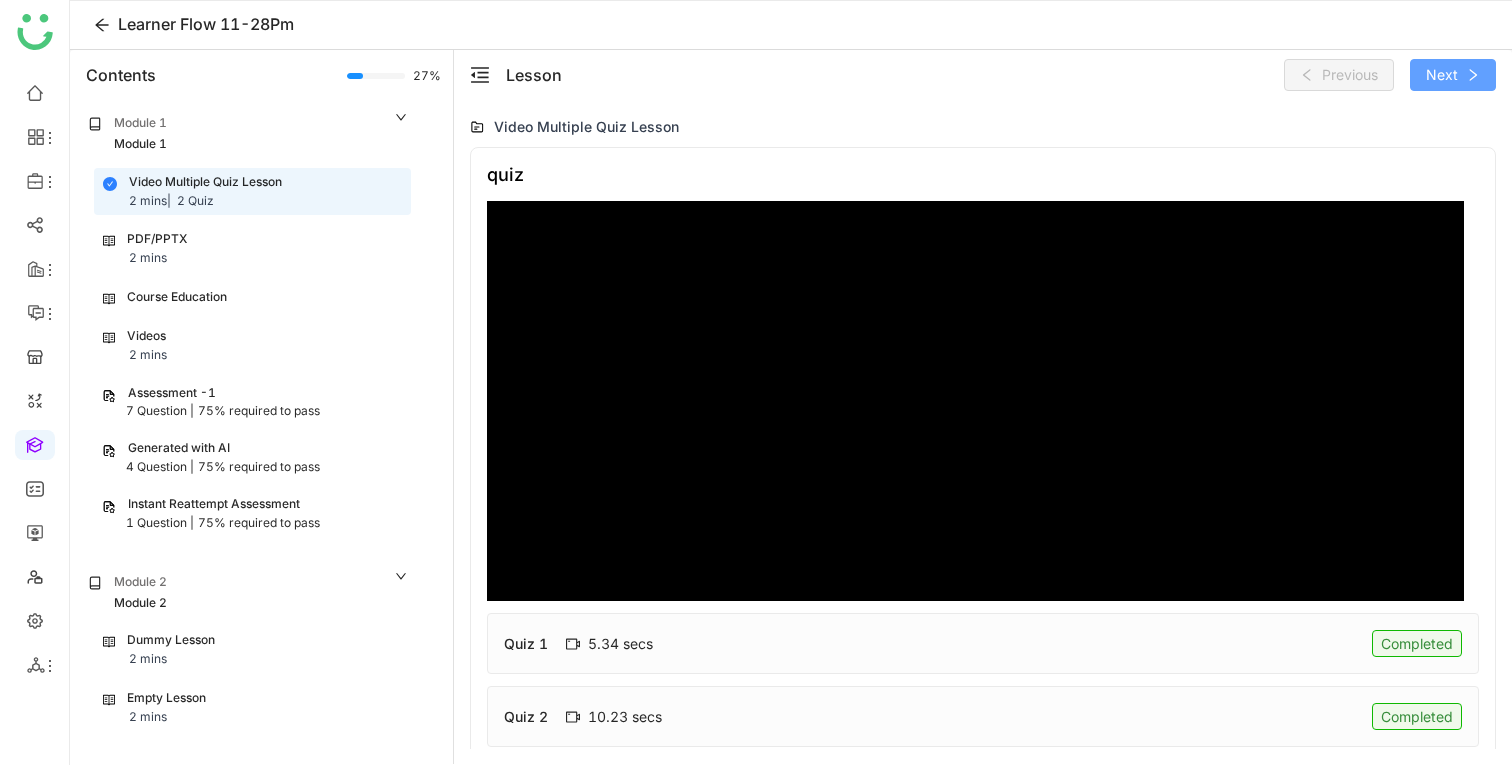 click 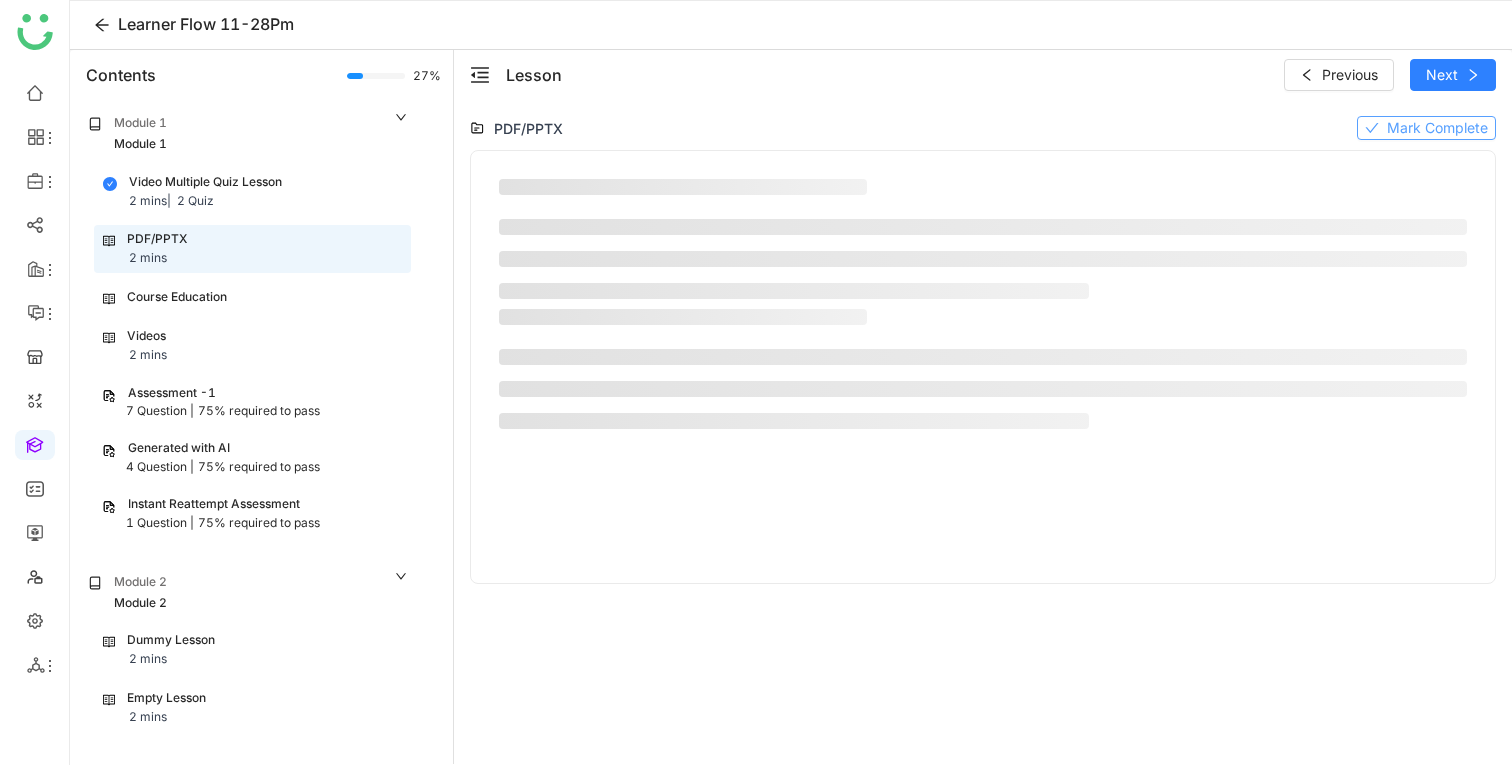 click on "Mark Complete" 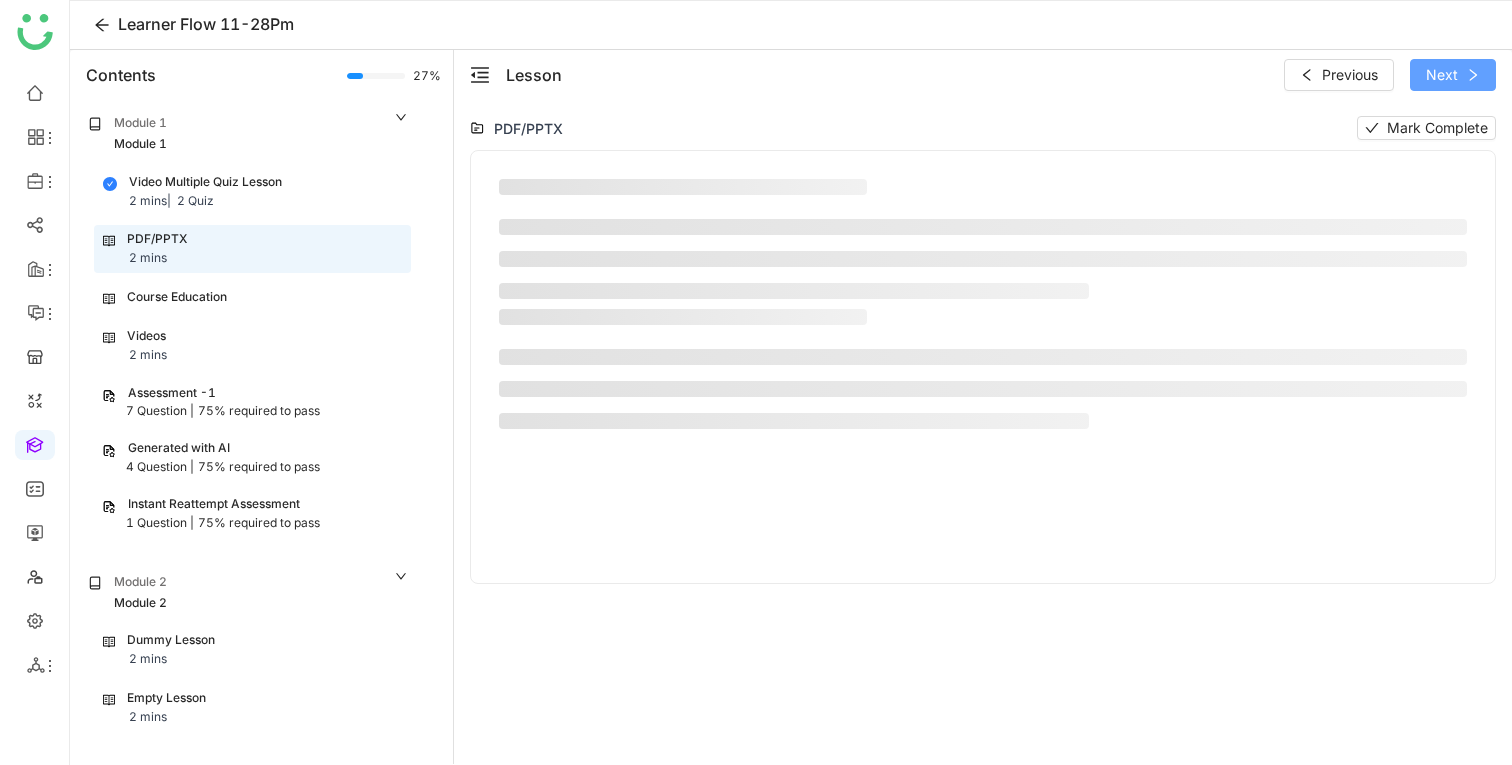 click on "Next" 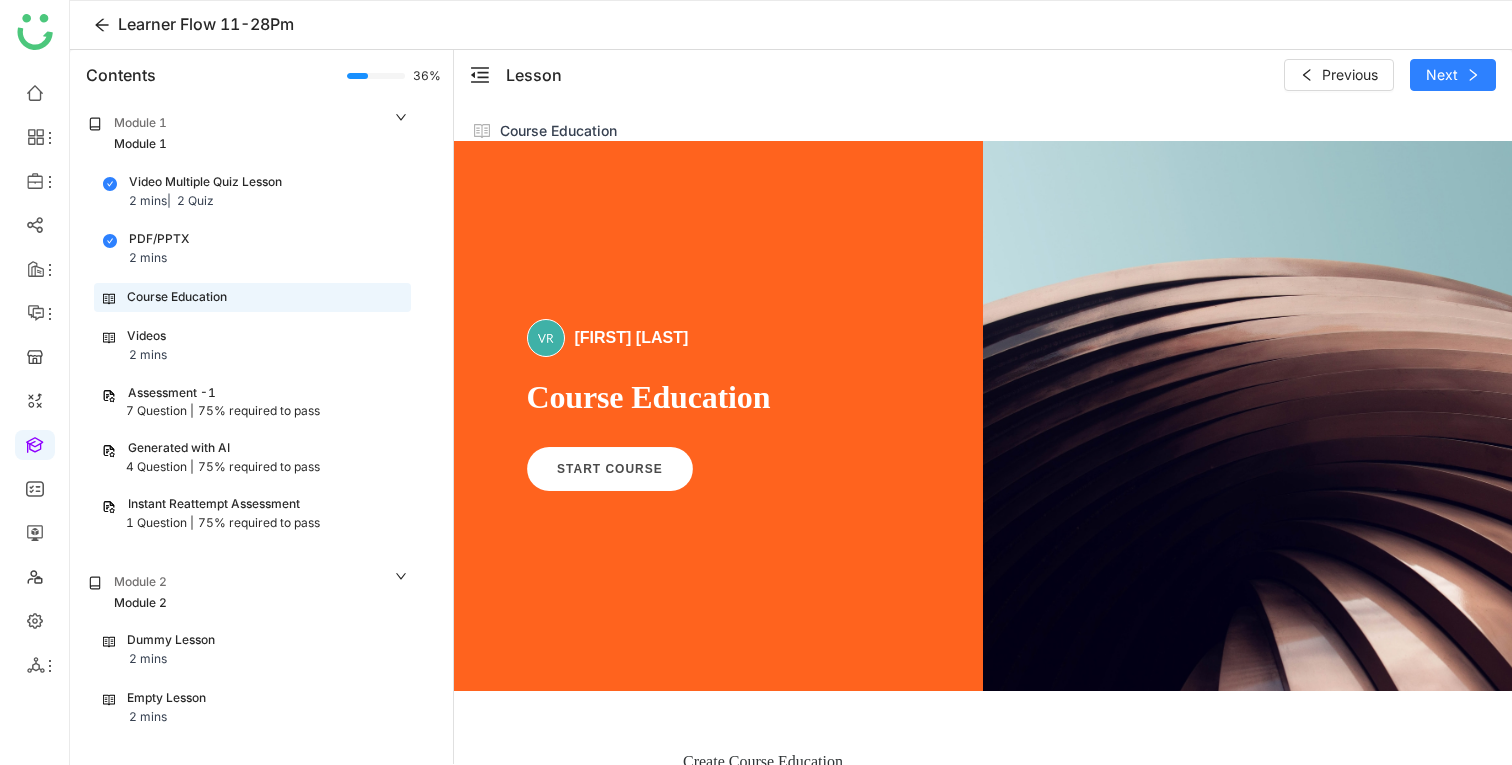 scroll, scrollTop: 0, scrollLeft: 0, axis: both 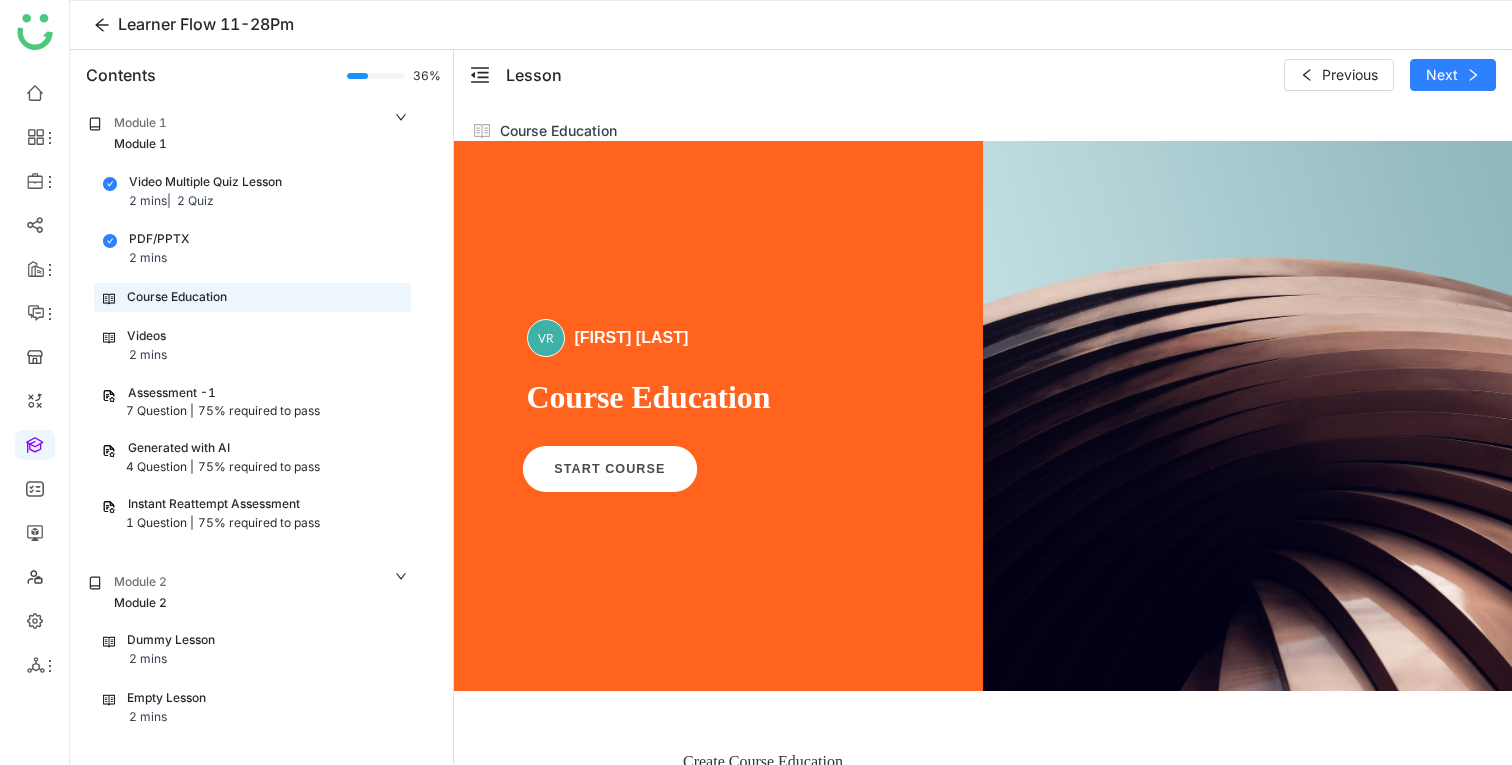 click on "START COURSE" at bounding box center [609, 469] 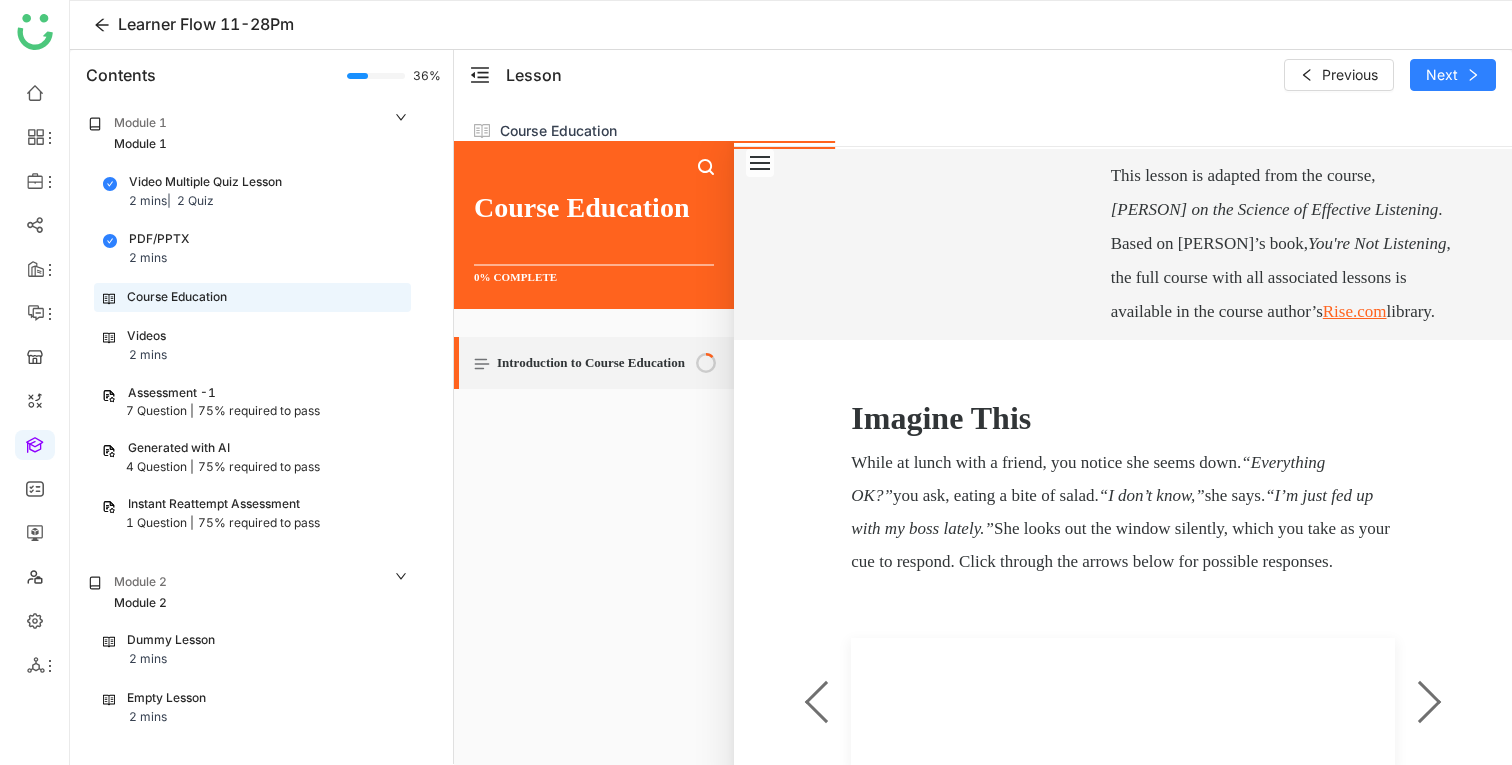scroll, scrollTop: 765, scrollLeft: 0, axis: vertical 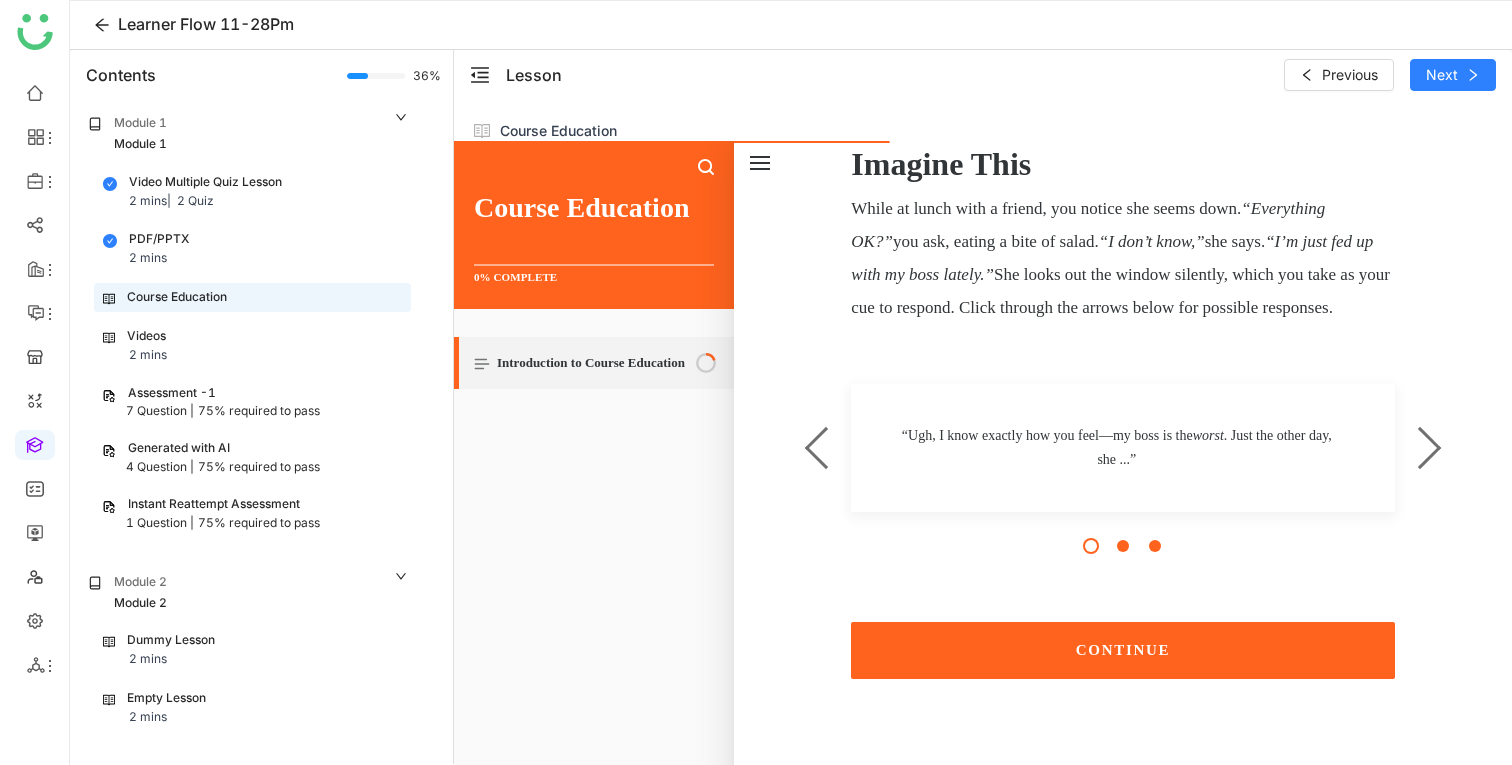 click on "CONTINUE" at bounding box center [1122, 650] 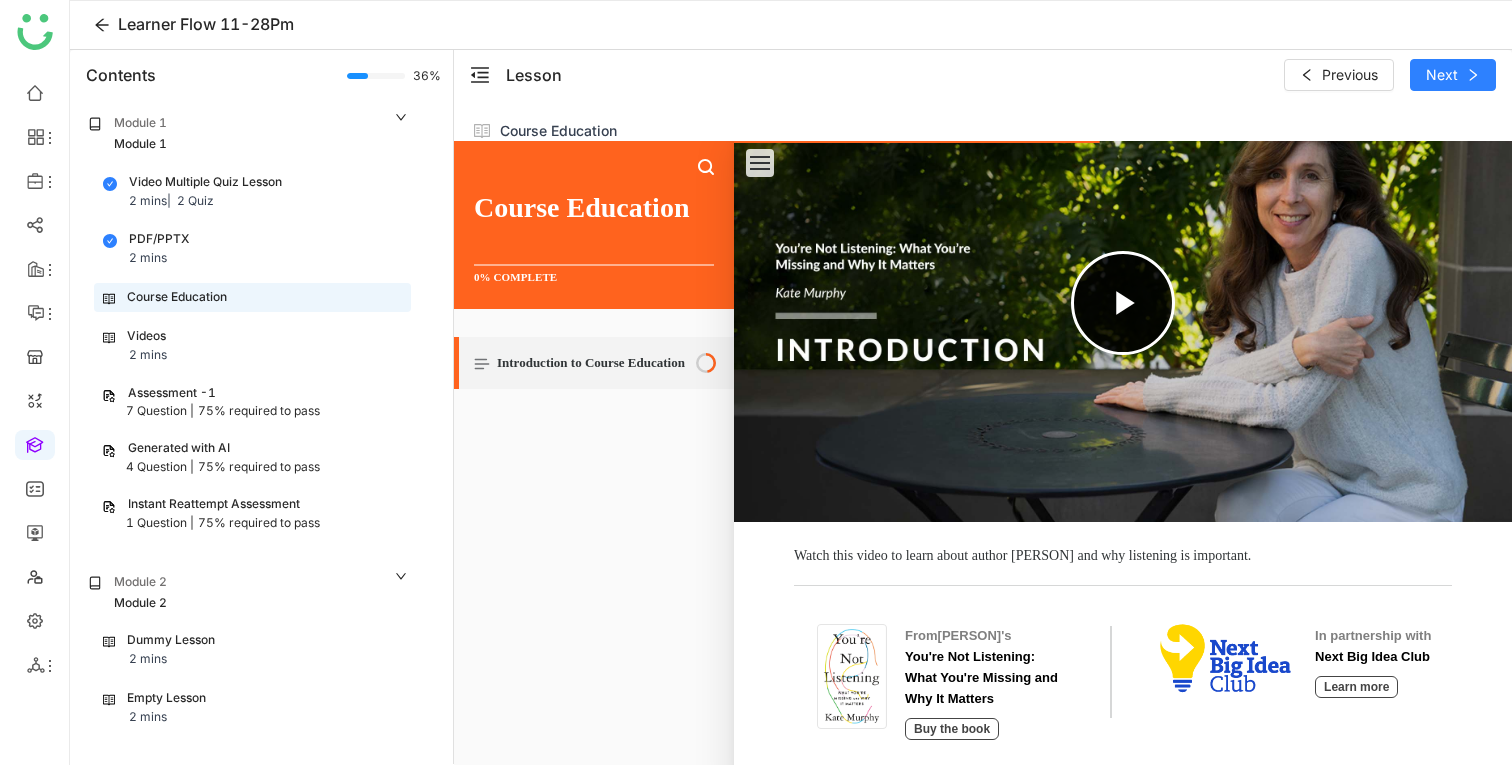 click at bounding box center (1123, 303) 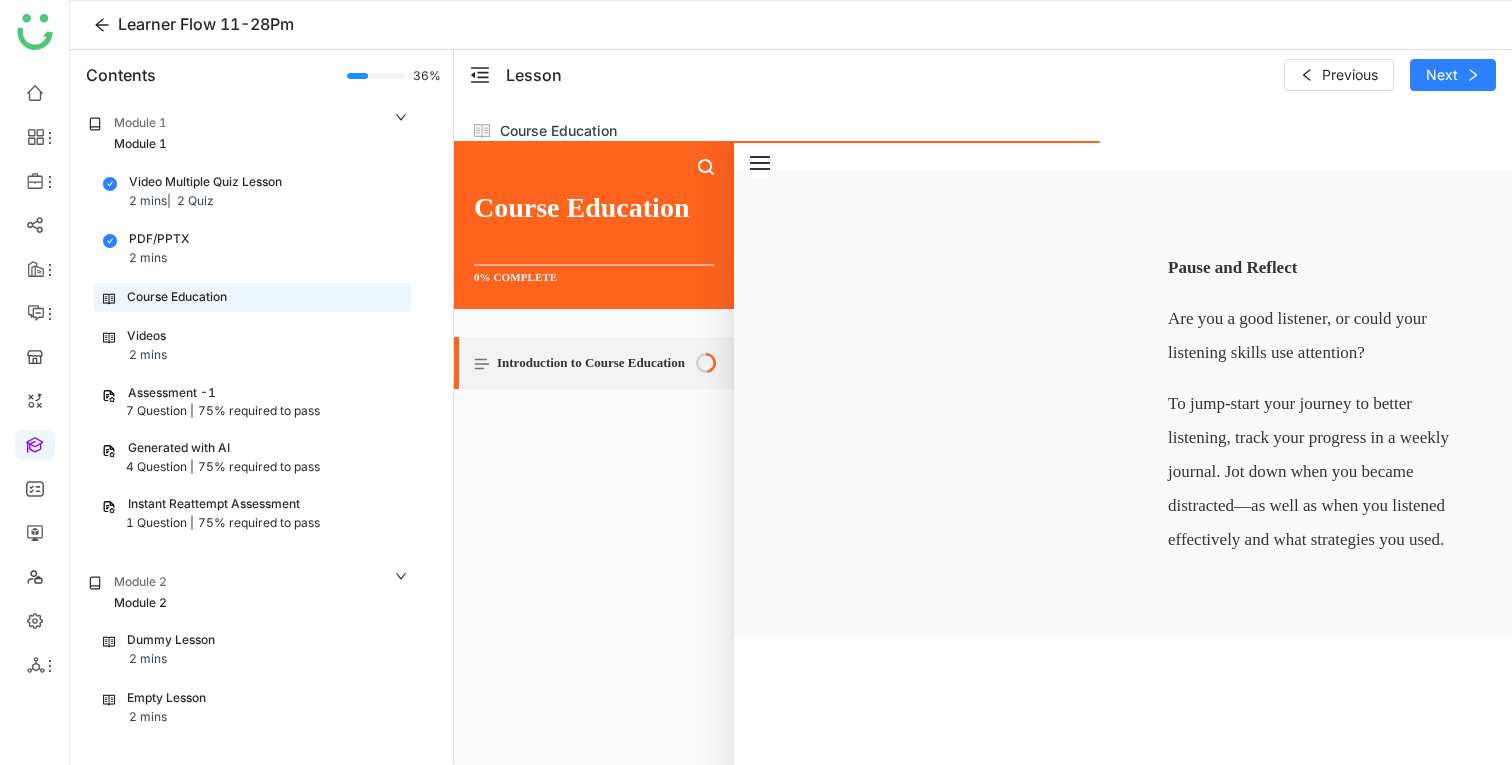 scroll, scrollTop: 3564, scrollLeft: 0, axis: vertical 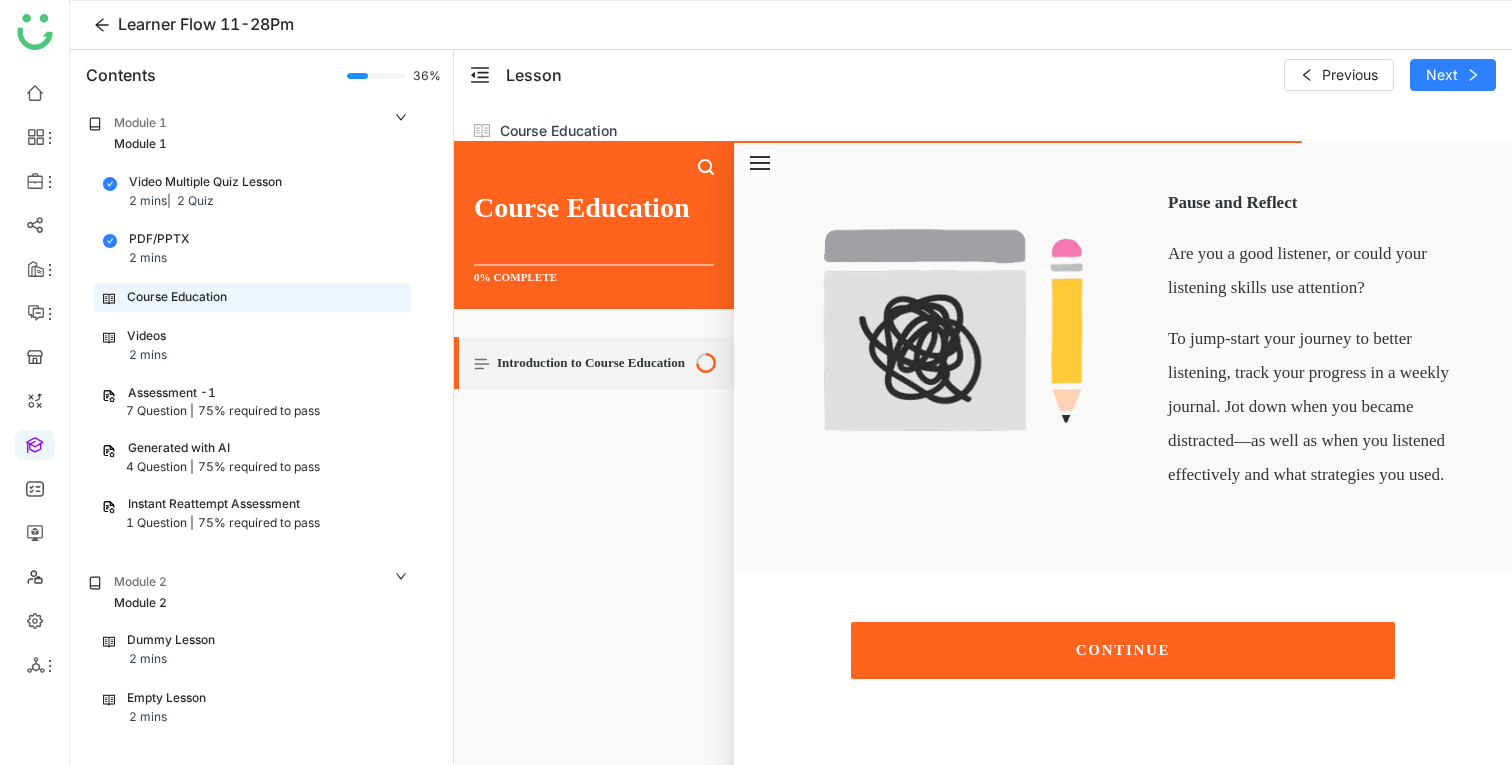 click on "CONTINUE" at bounding box center (1122, 650) 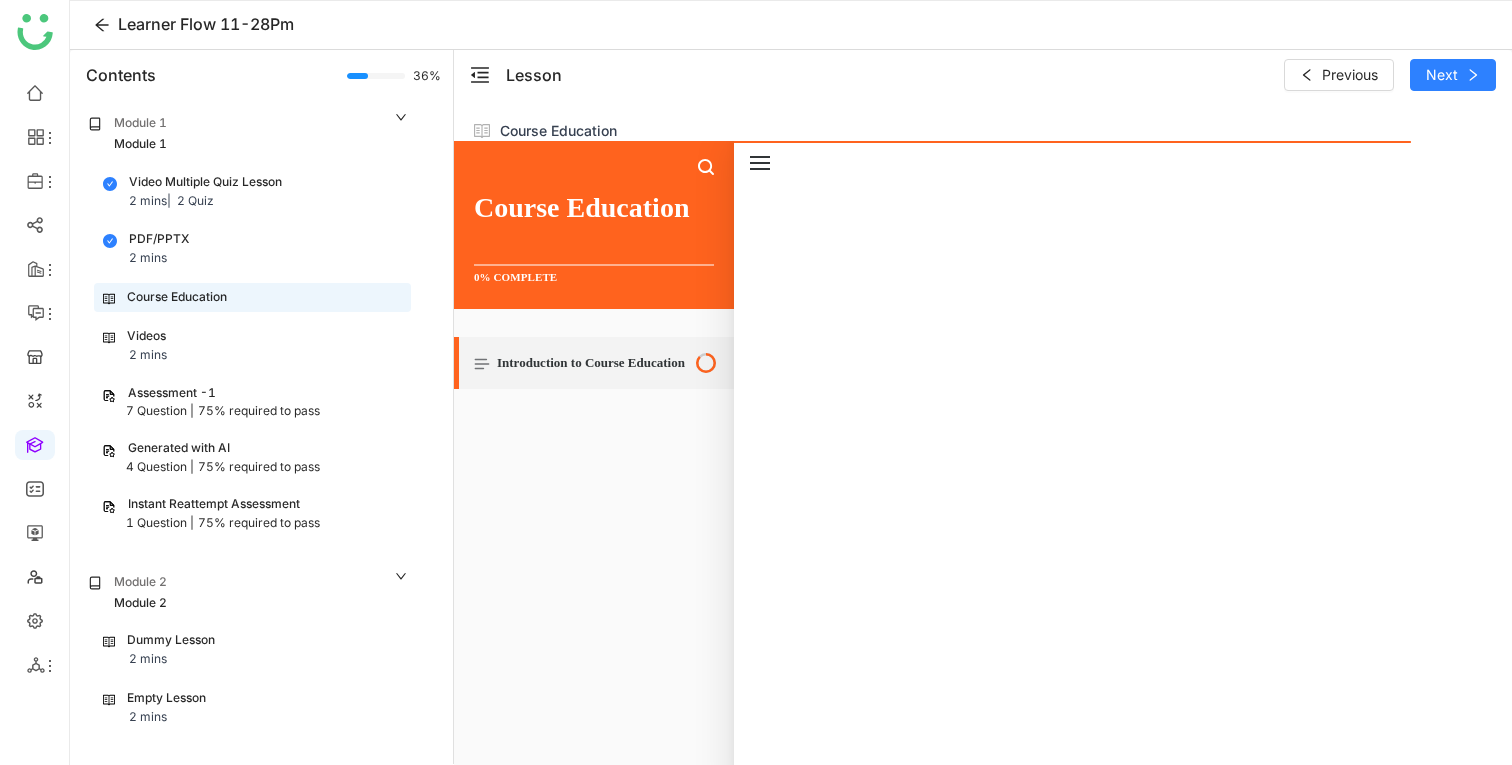 scroll, scrollTop: 4589, scrollLeft: 0, axis: vertical 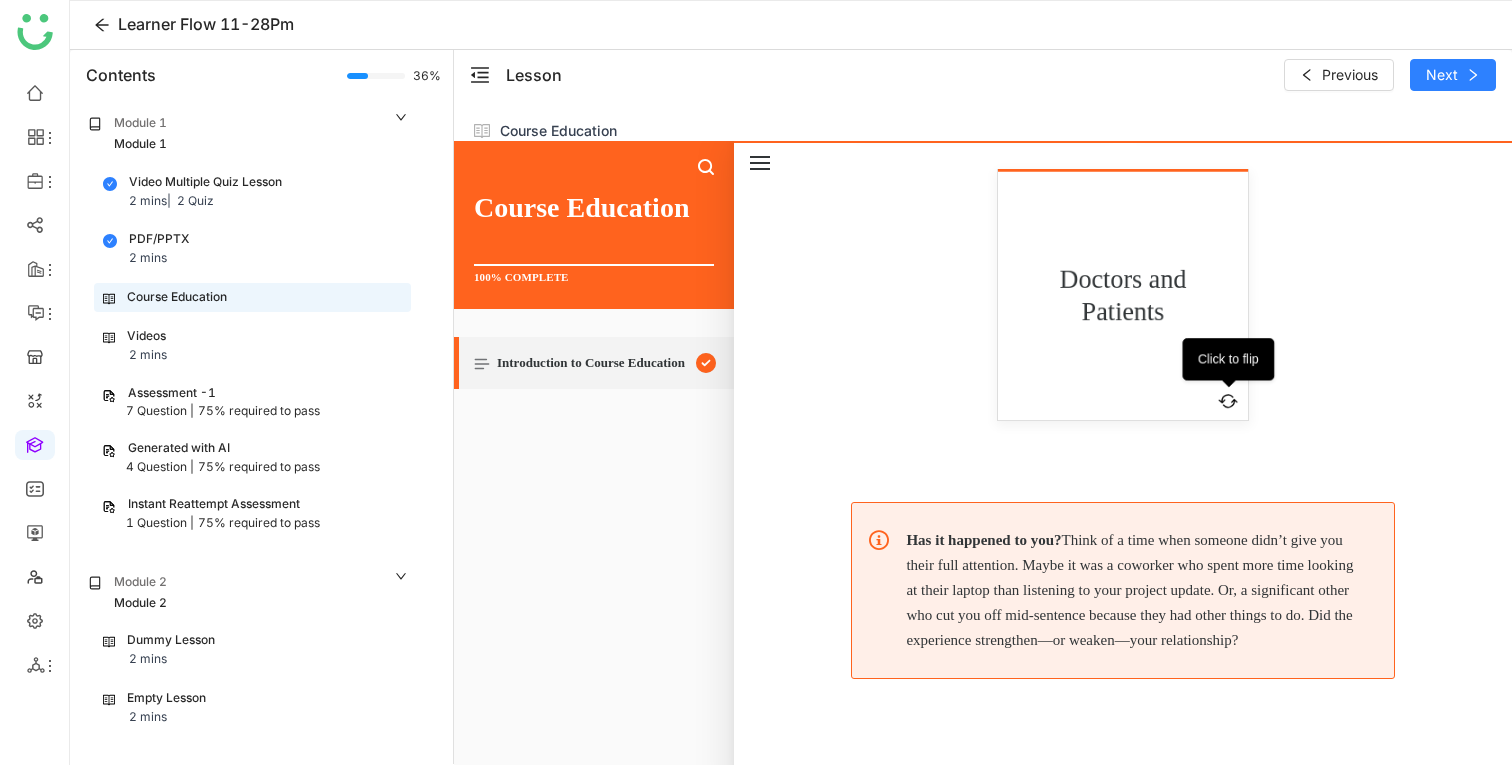 click 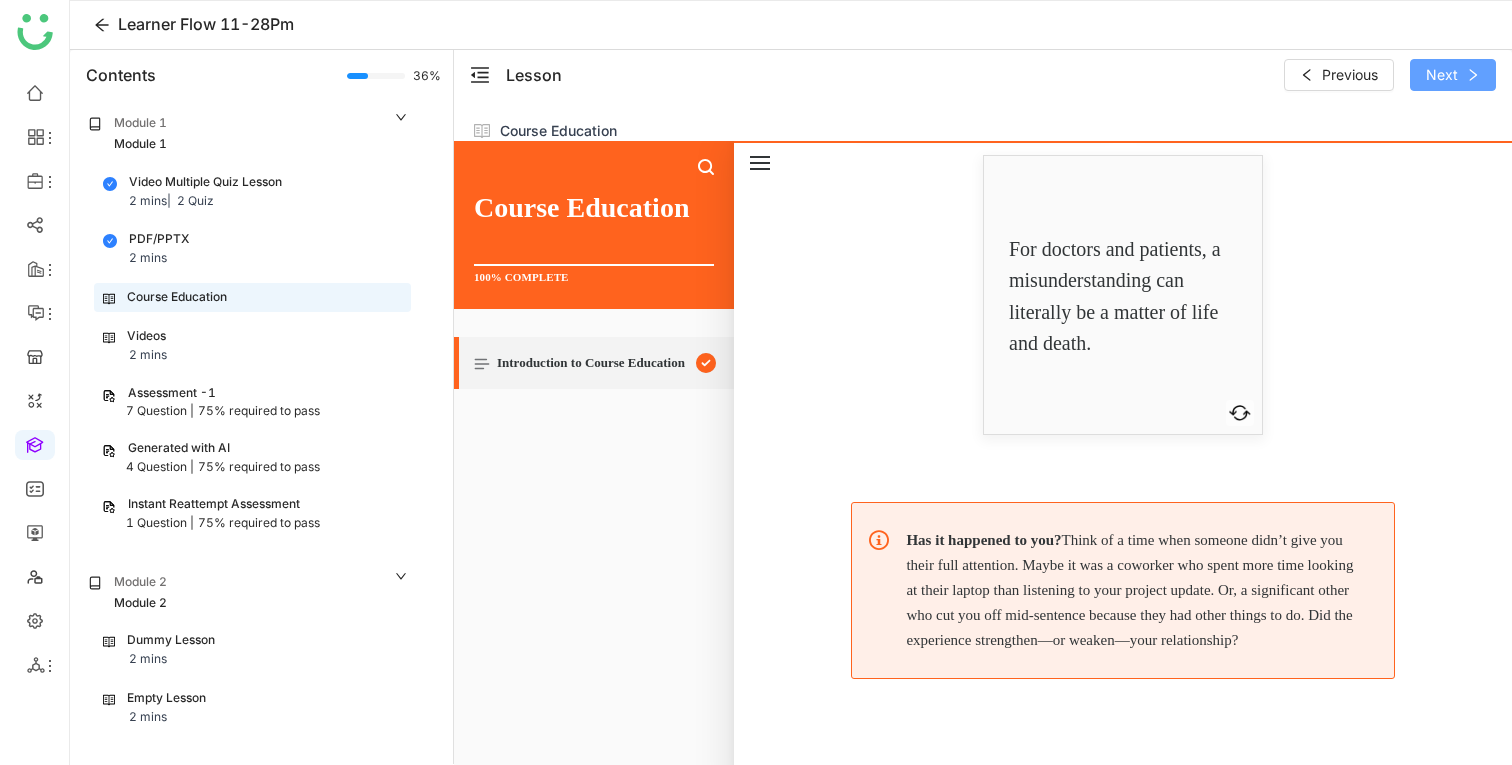 click on "Next" 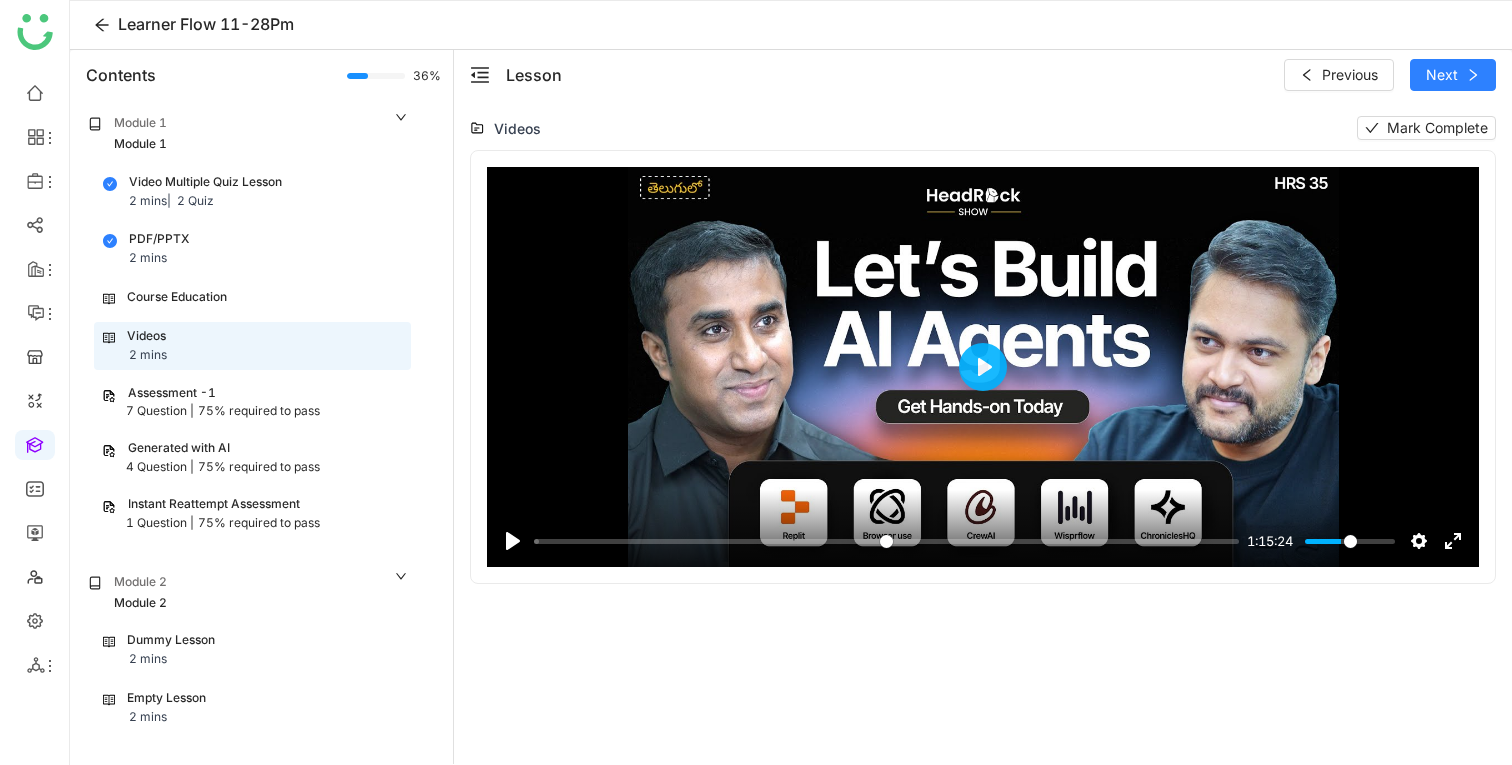 click at bounding box center [983, 367] 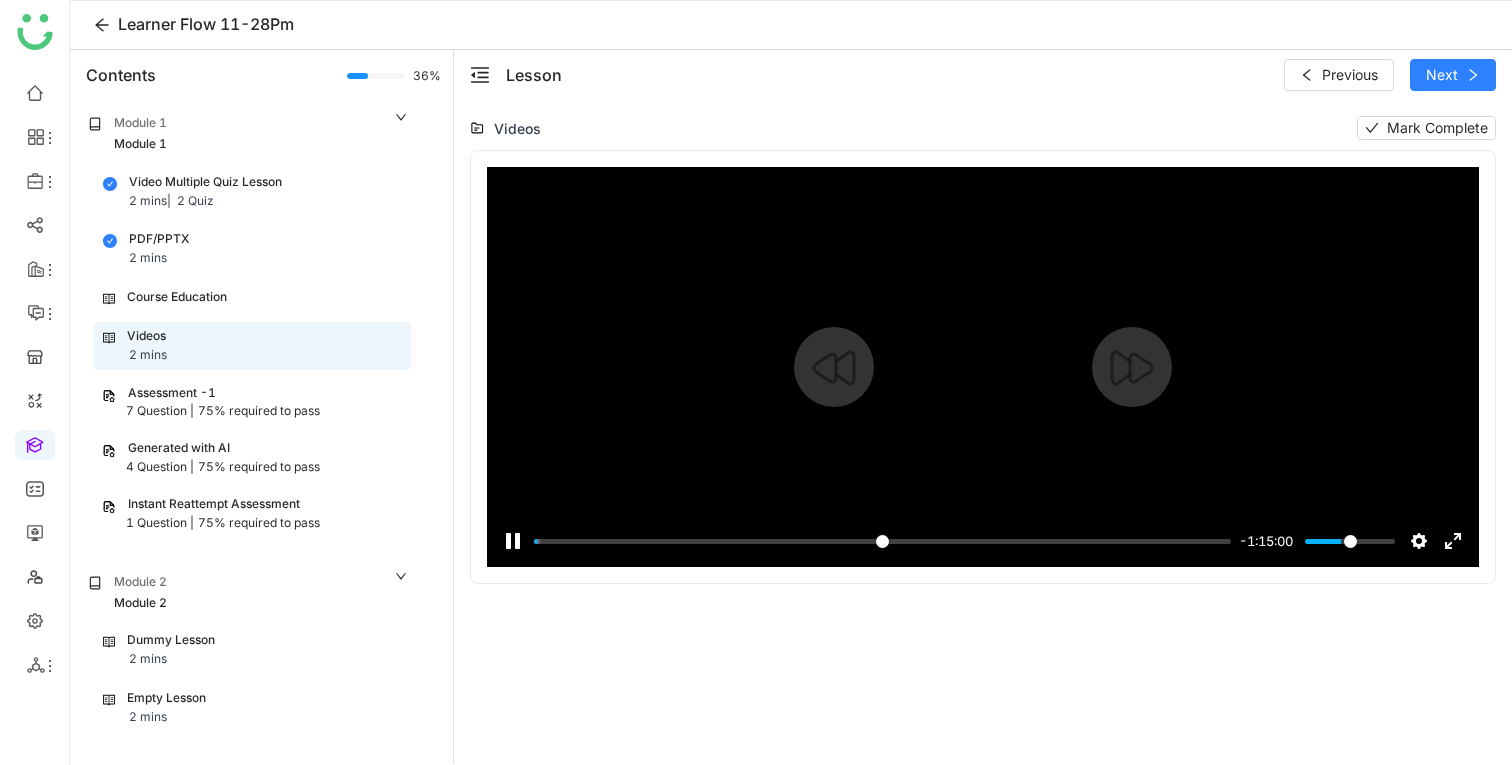 type on "****" 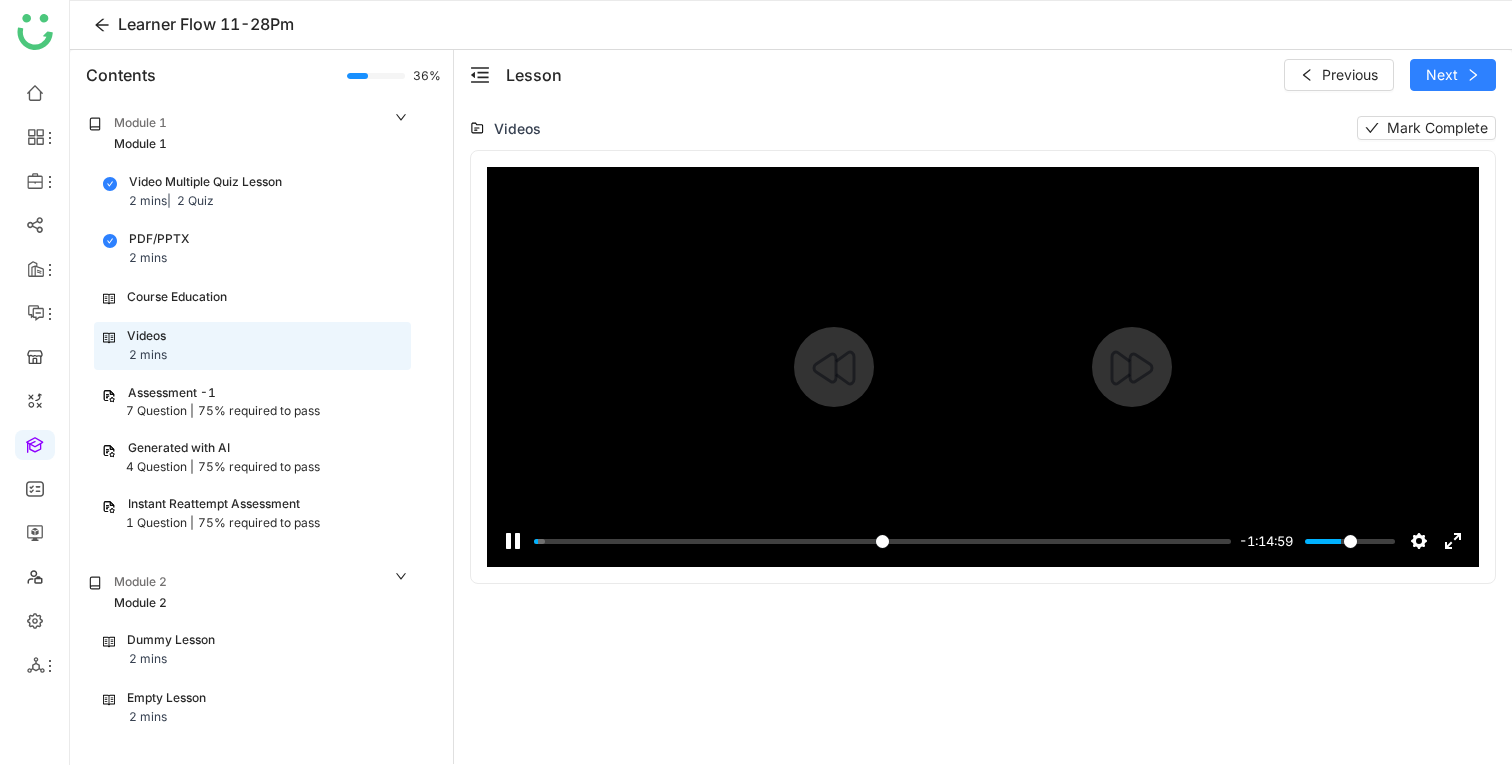 click at bounding box center (983, 367) 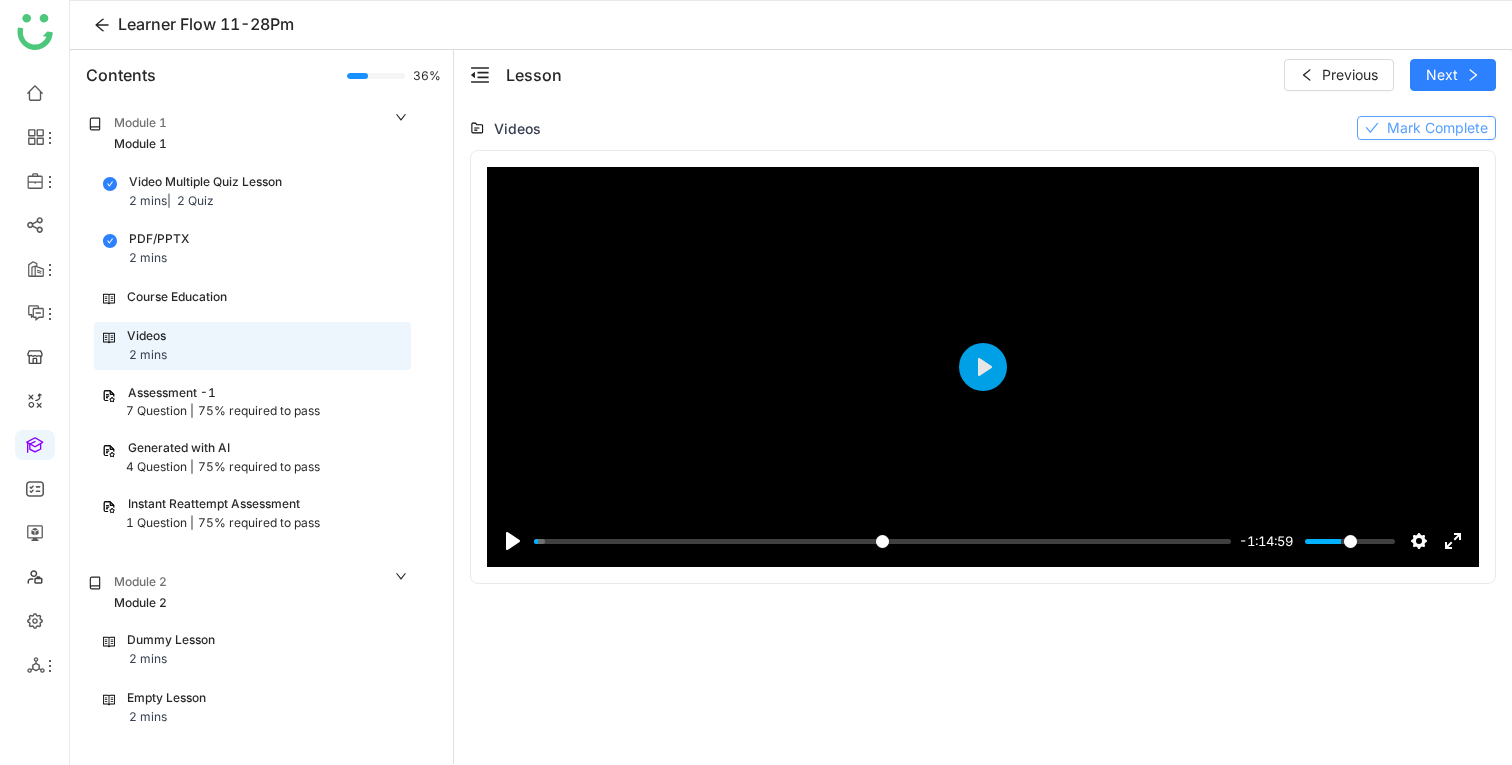click on "Mark Complete" 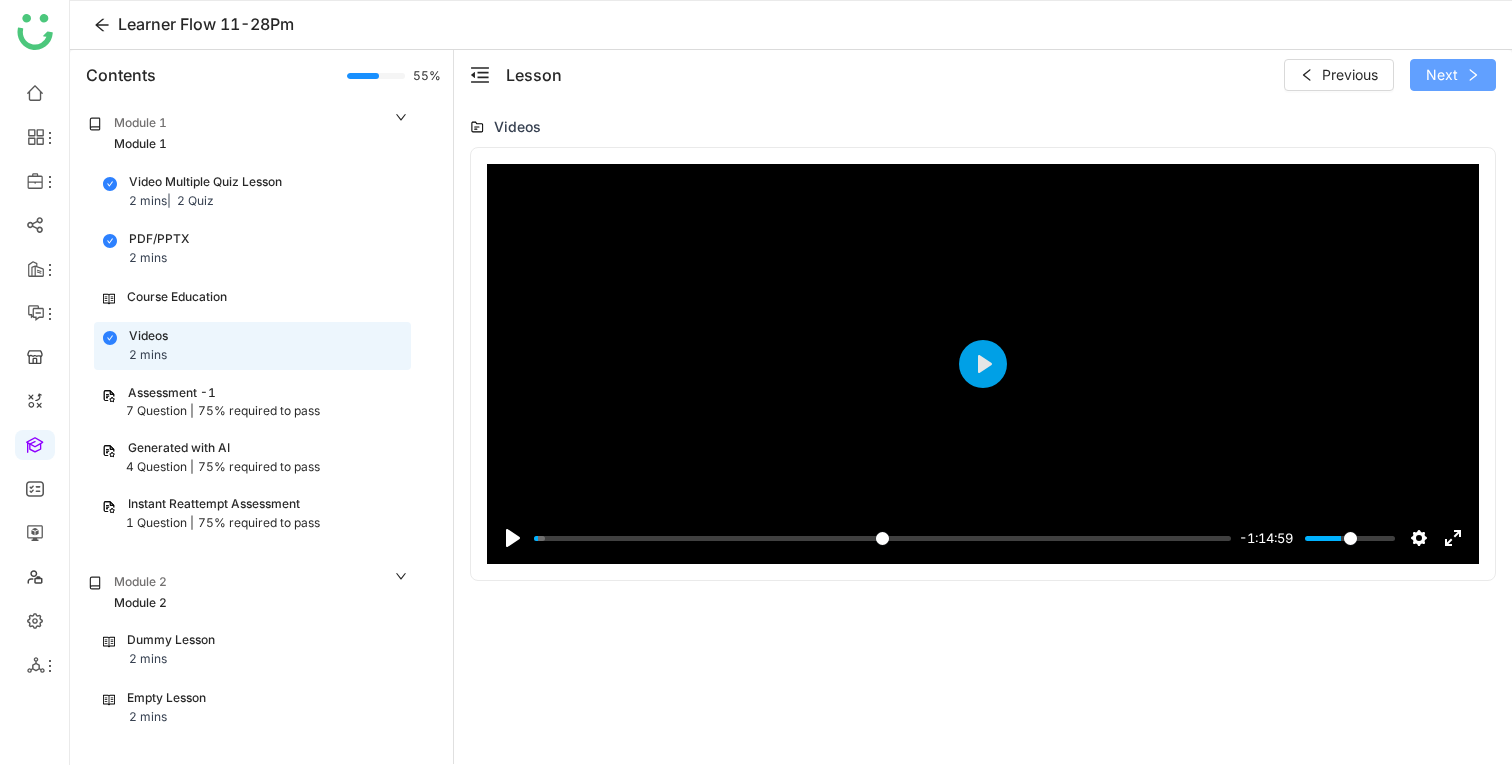 click on "Next" 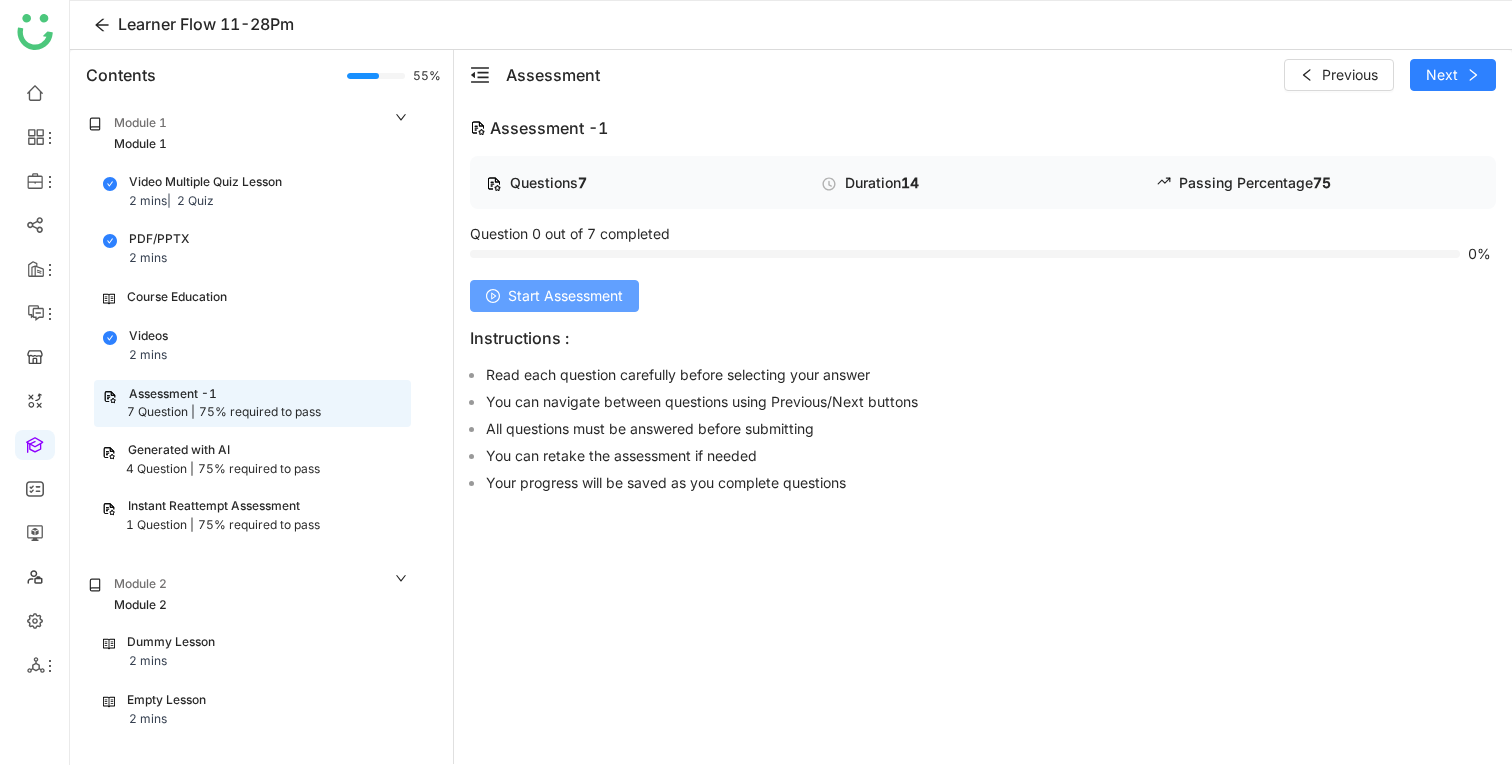 click on "Start Assessment" 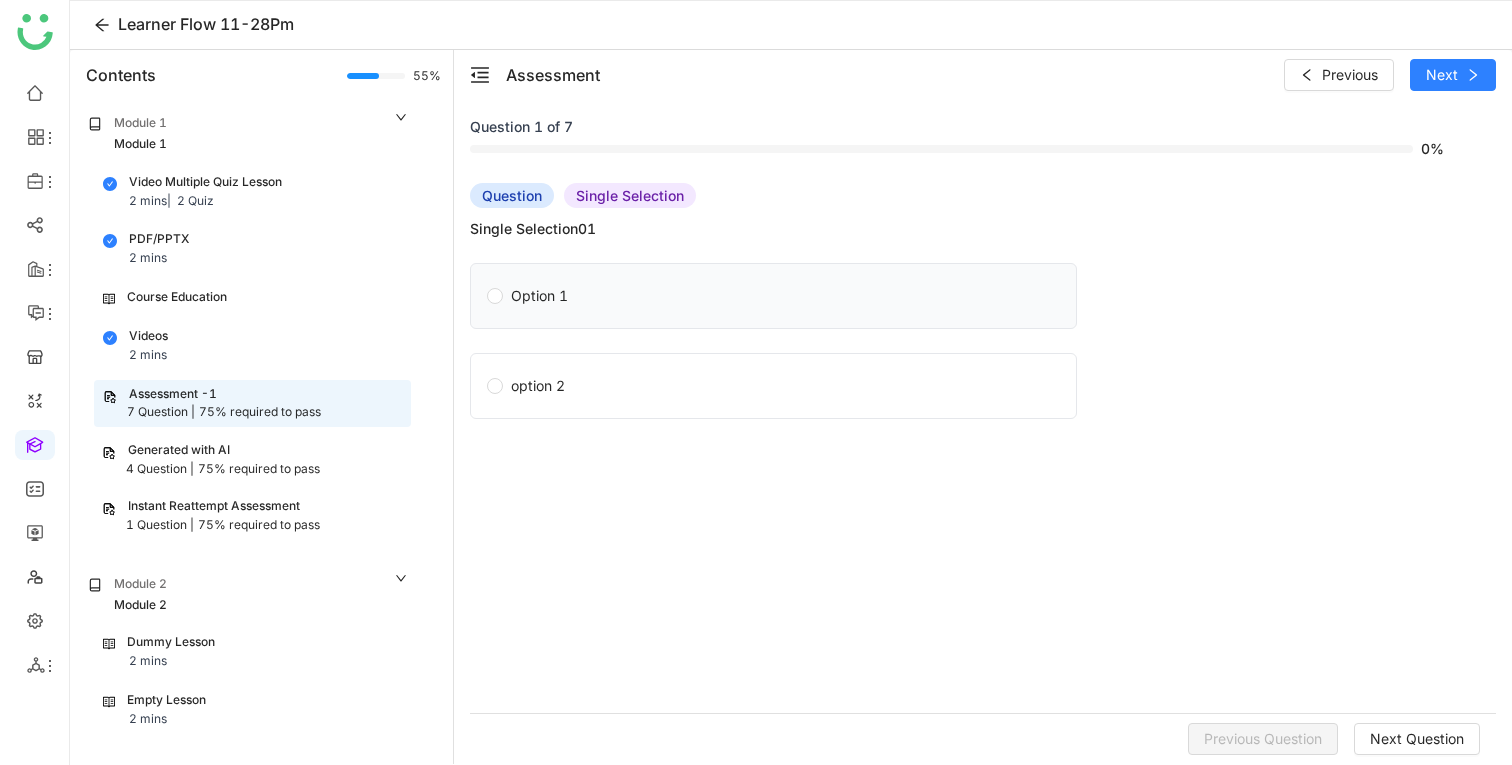 click on "Option 1" 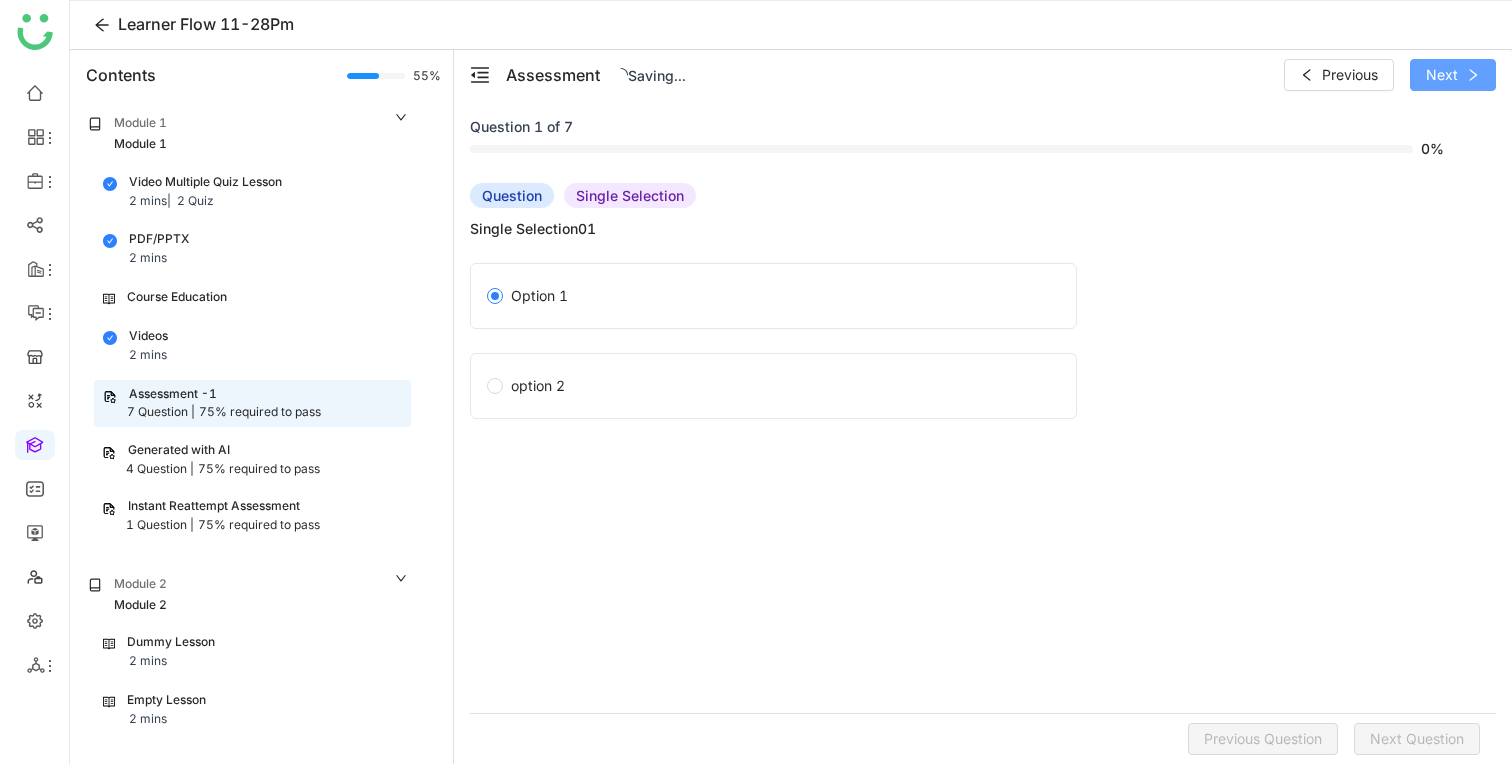 click on "Next" at bounding box center (1453, 75) 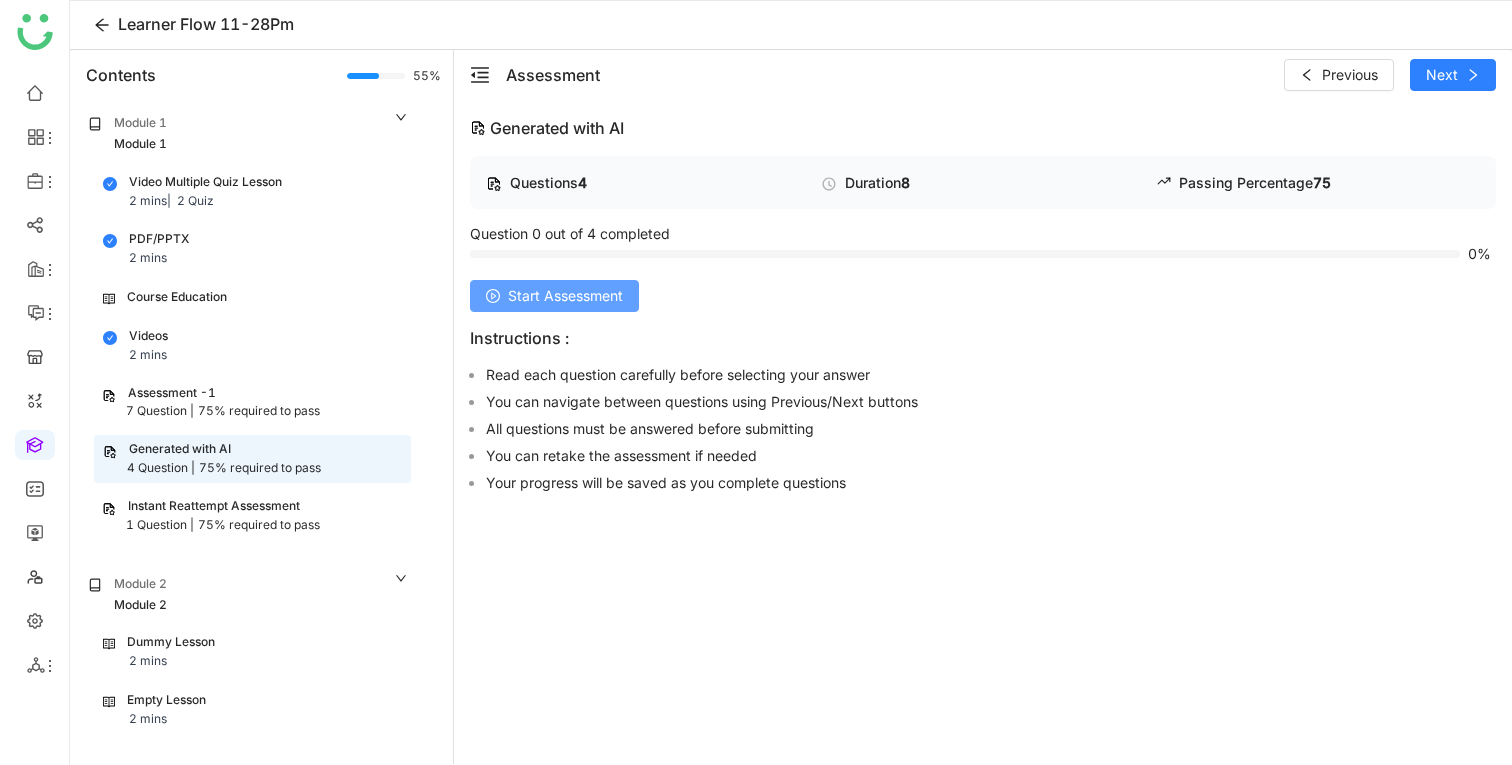 click on "Start Assessment" 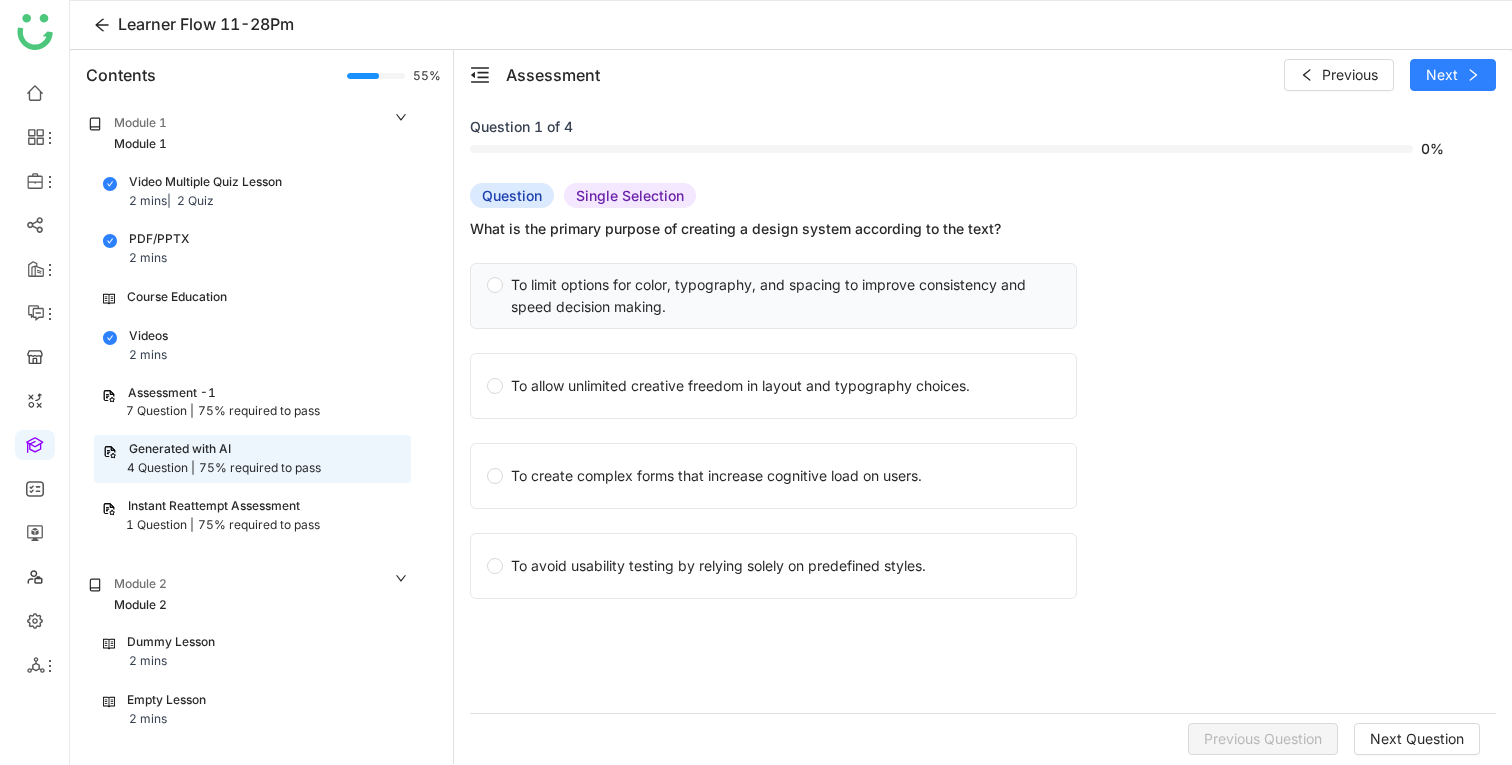 click on "To limit options for color, typography, and spacing to improve consistency and speed decision making." 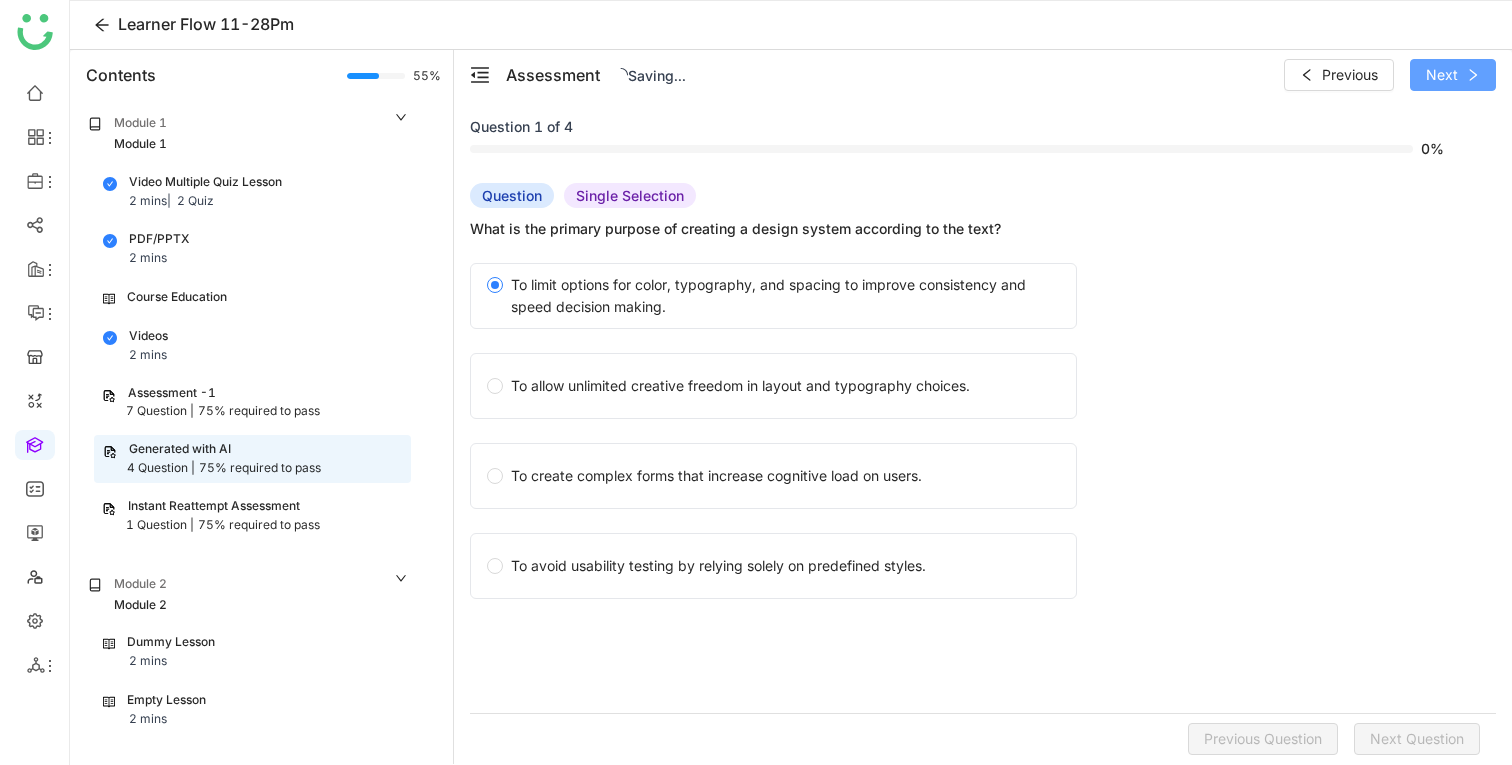 click on "Next" at bounding box center (1442, 75) 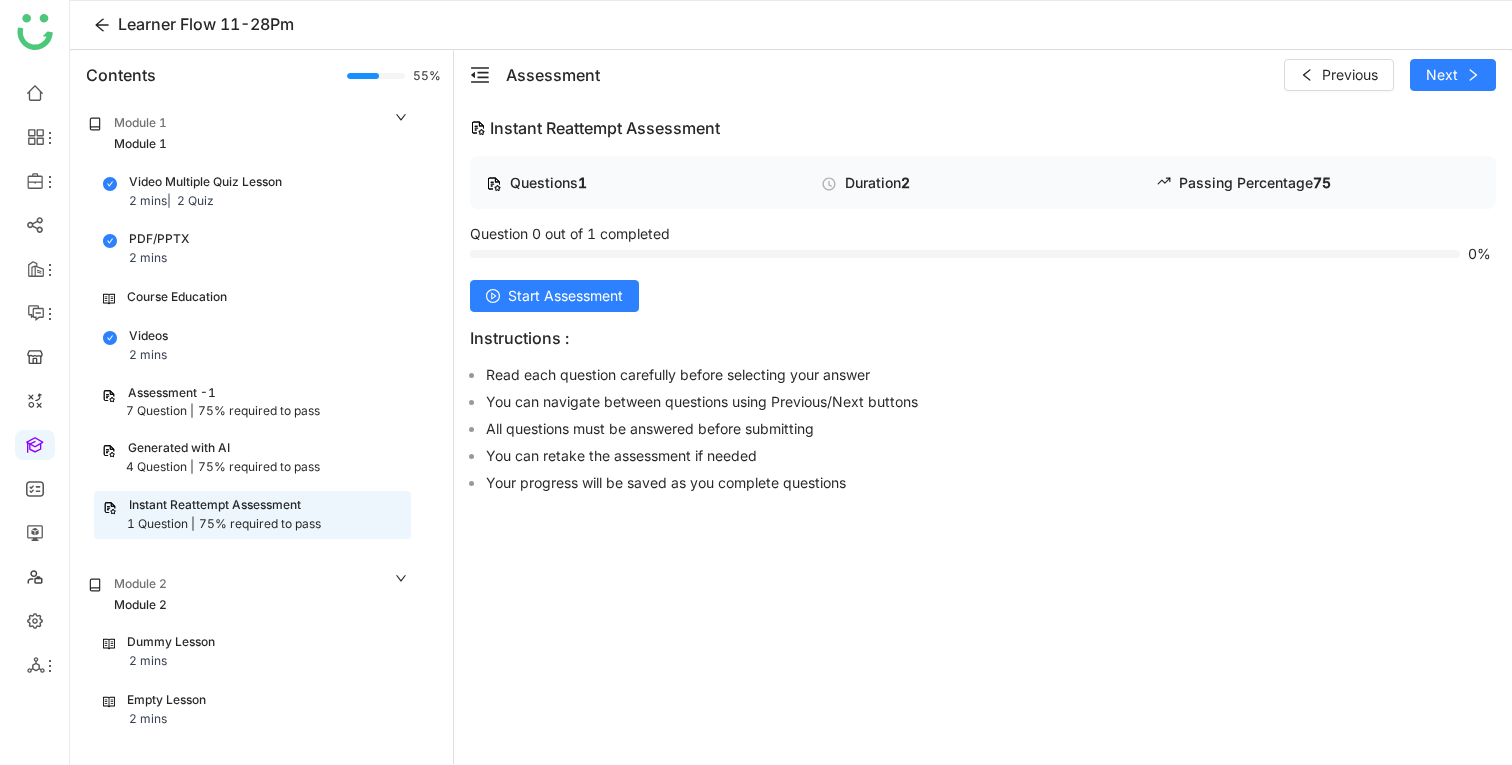 click on "Questions   1   Duration   2   Passing Percentage   75   Question 0 out of 1 completed   0%  Start Assessment Instructions : Read each question carefully before selecting your answer You can navigate between questions using Previous/Next buttons All questions must be answered before submitting You can retake the assessment if needed Your progress will be saved as you complete questions" 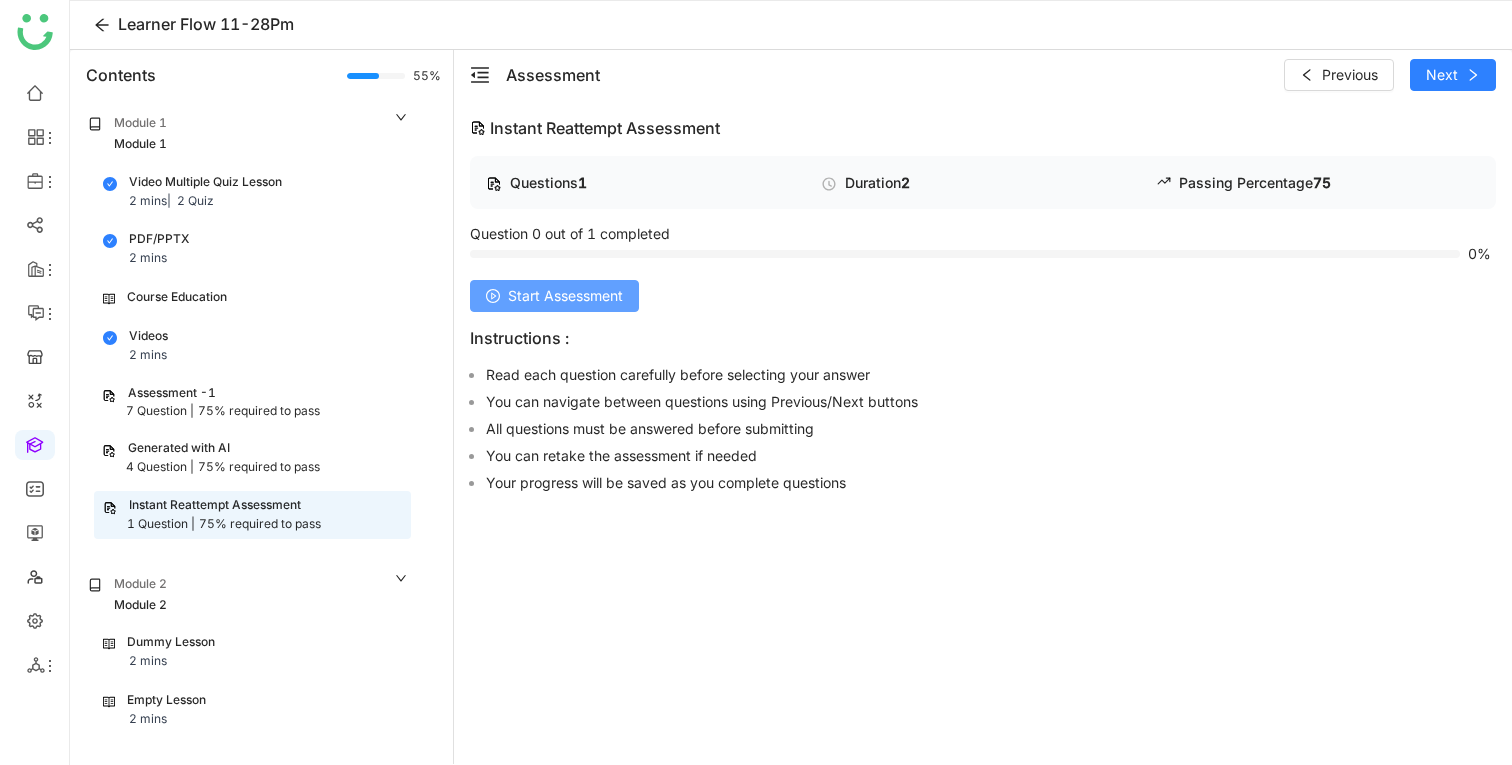 click on "Start Assessment" 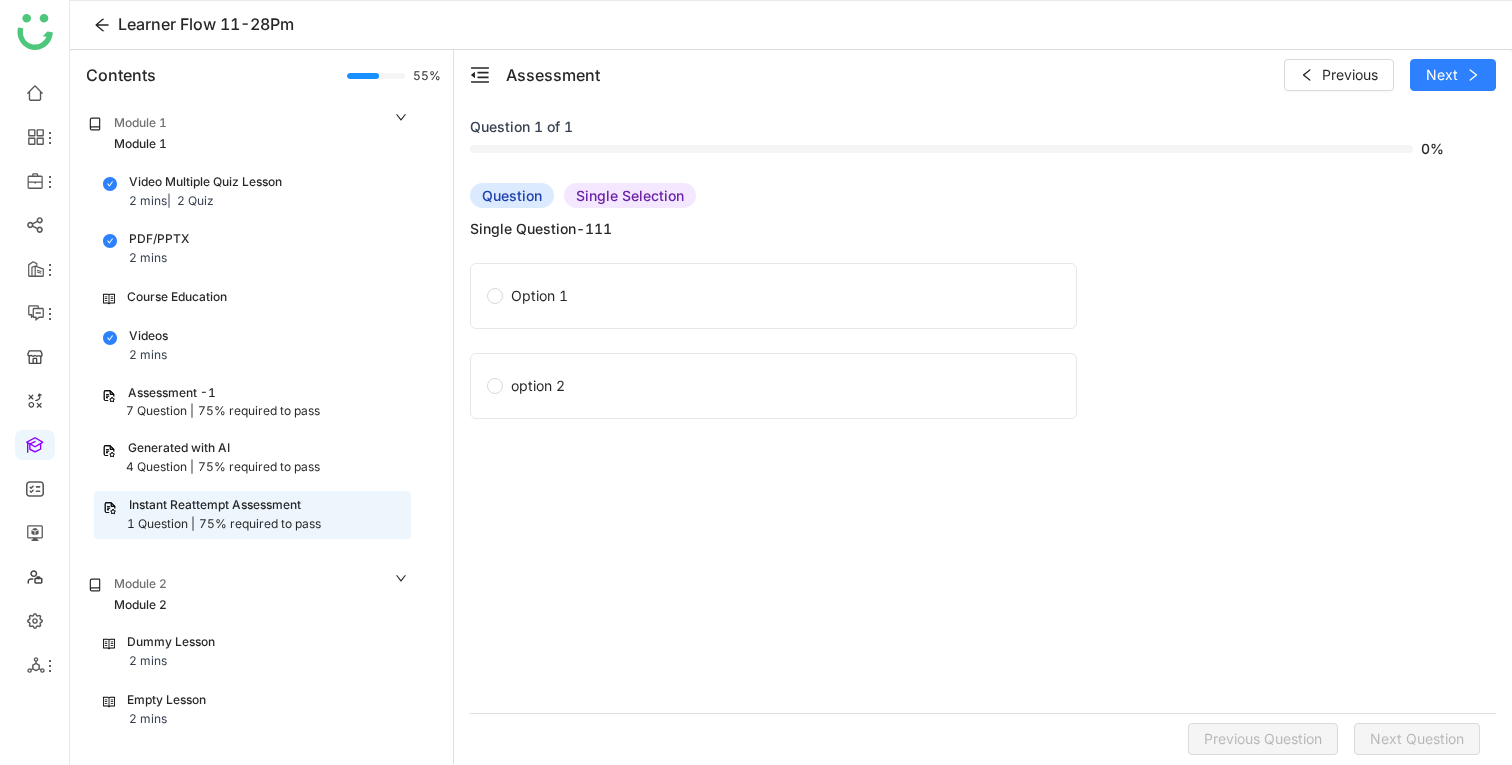 click on "Question 1 of 1   0%  Question   Single Selection  Single Question-111  Option 1   option 2" 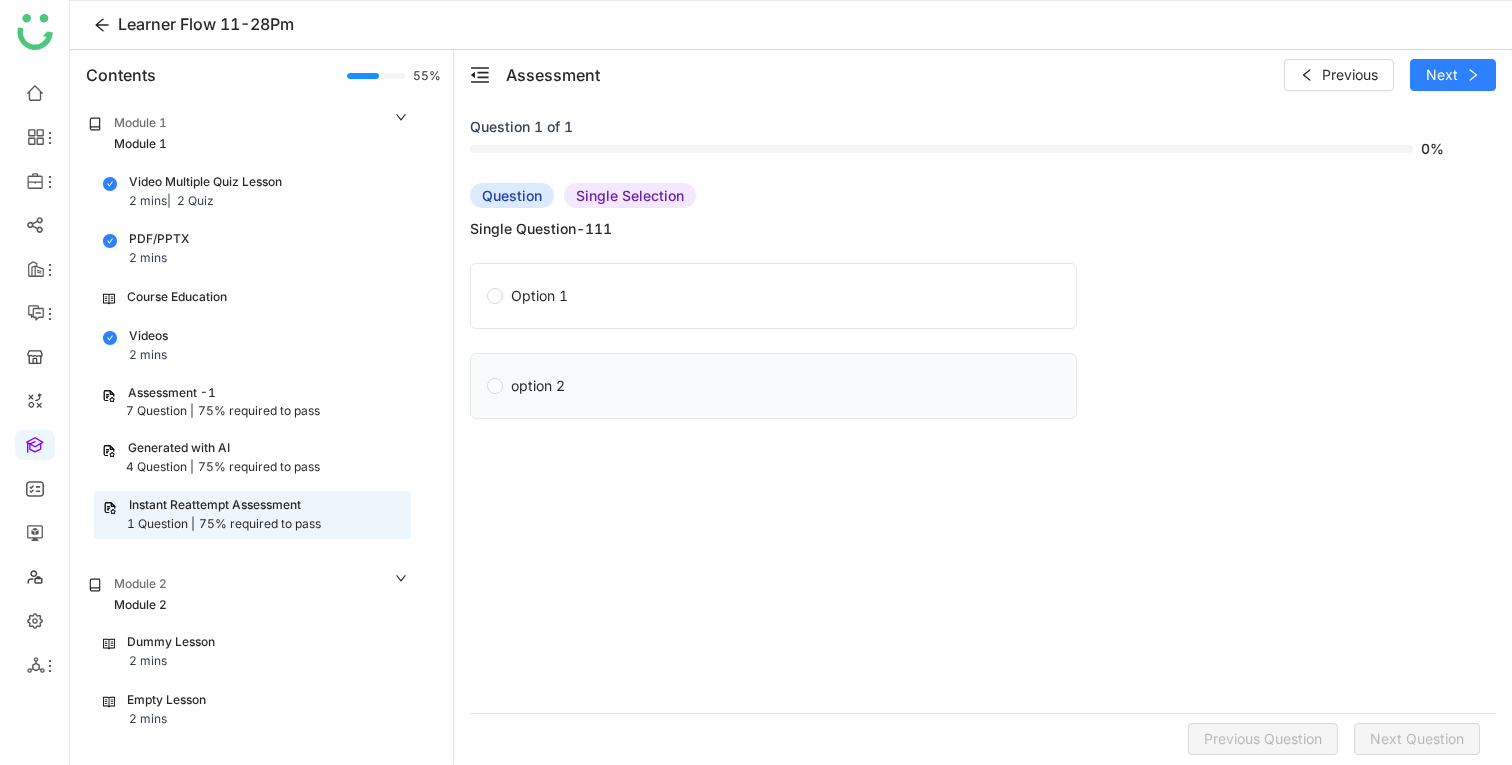 click on "option 2" 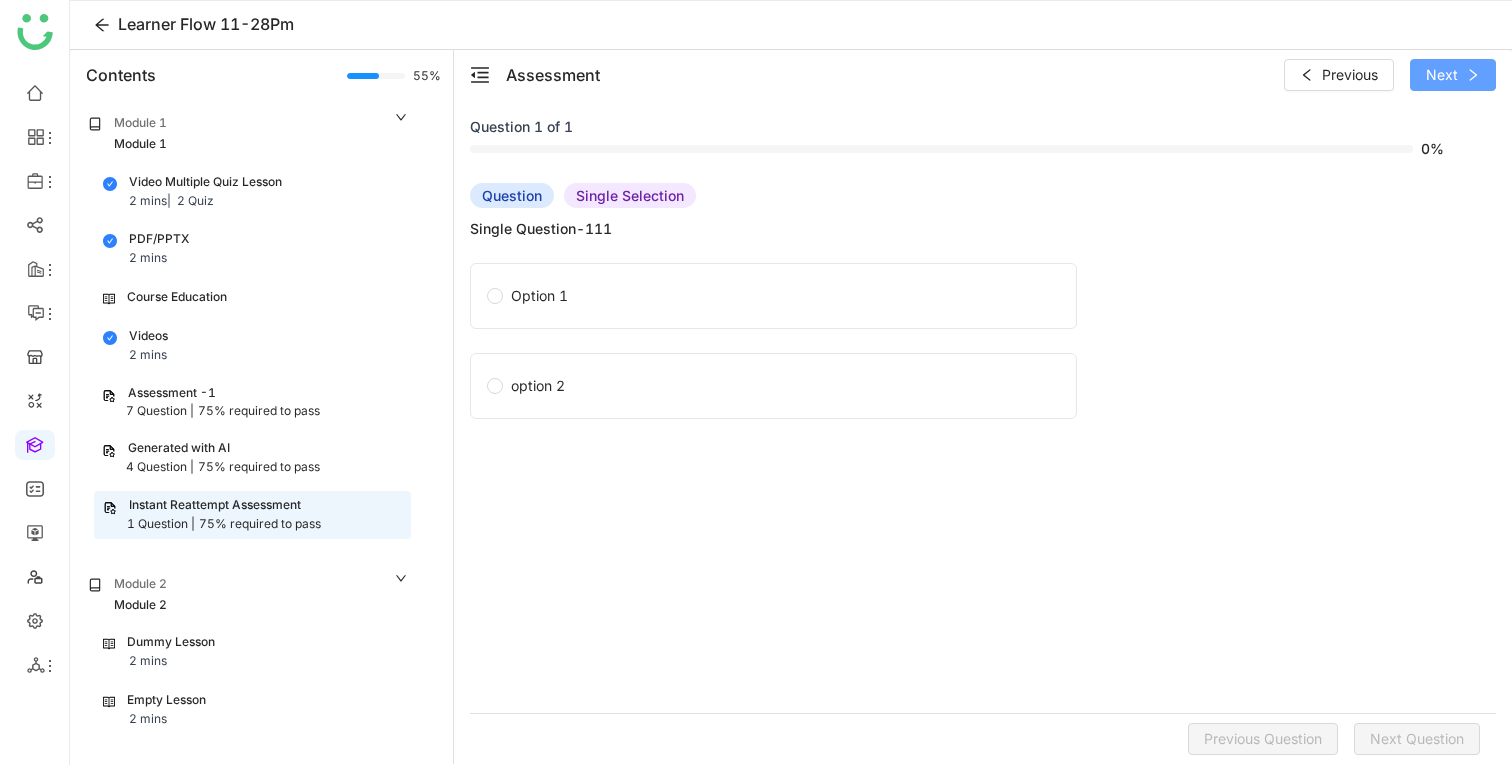 click on "Next" at bounding box center [1442, 75] 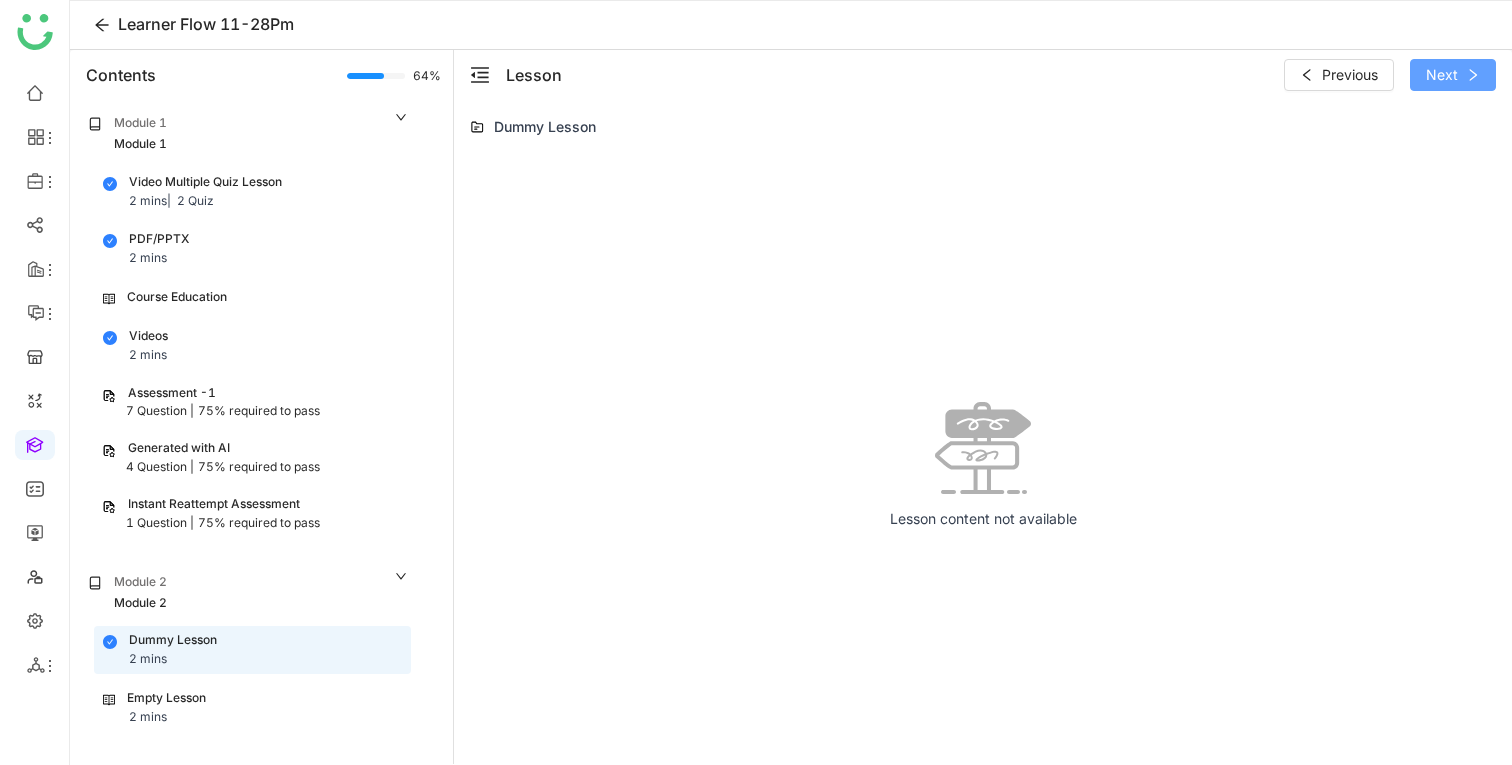 click on "Next" 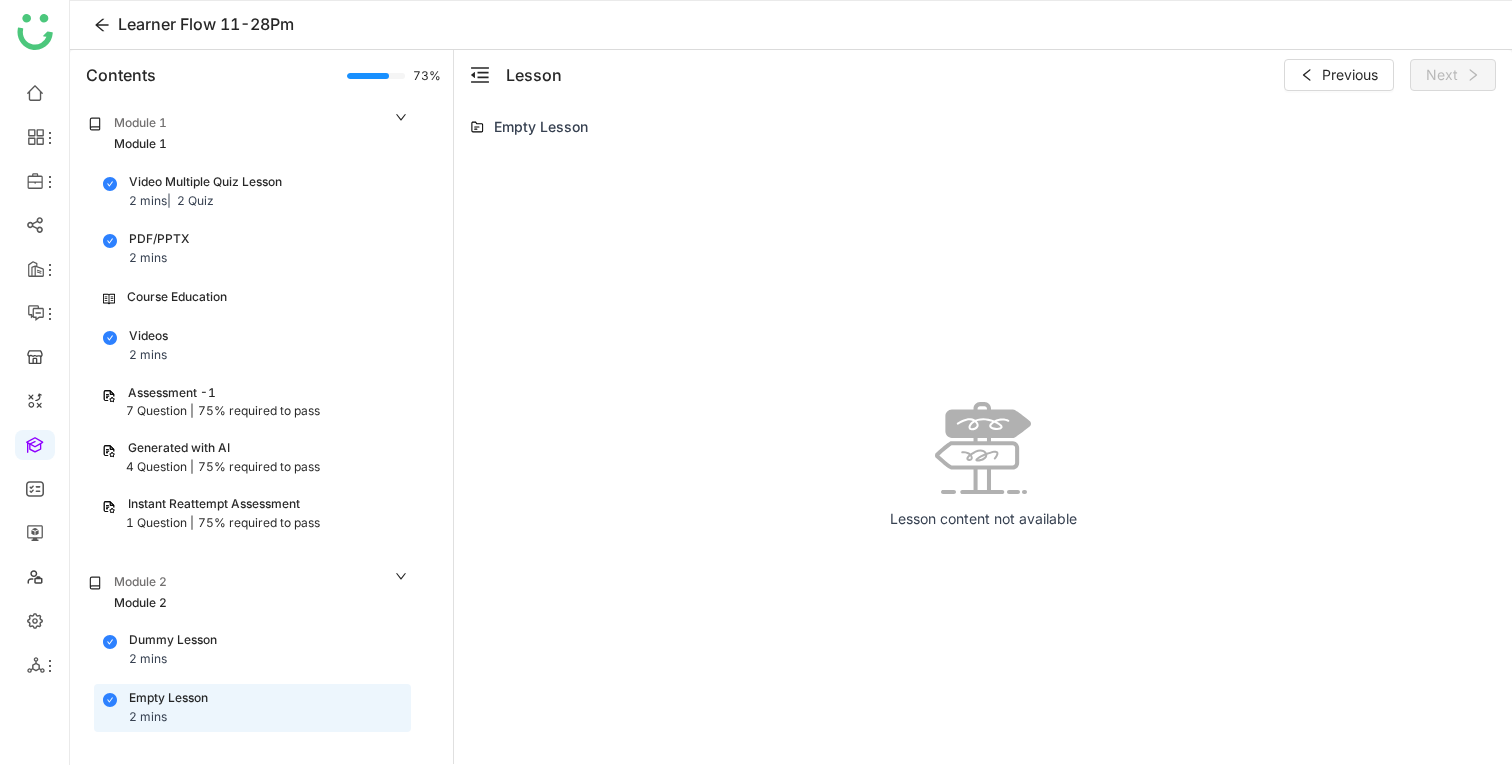 click on "Module 2" 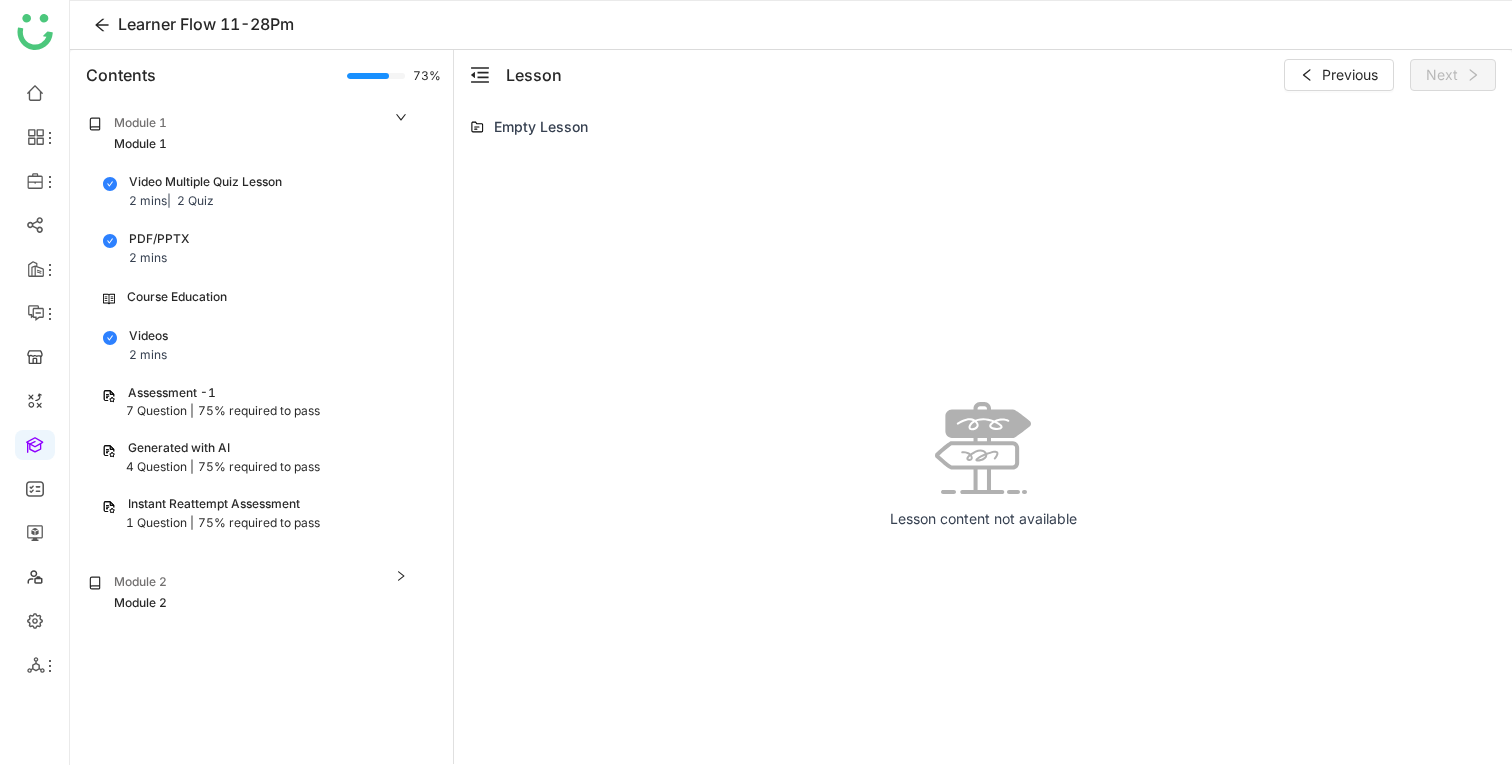 click on "Module 2" 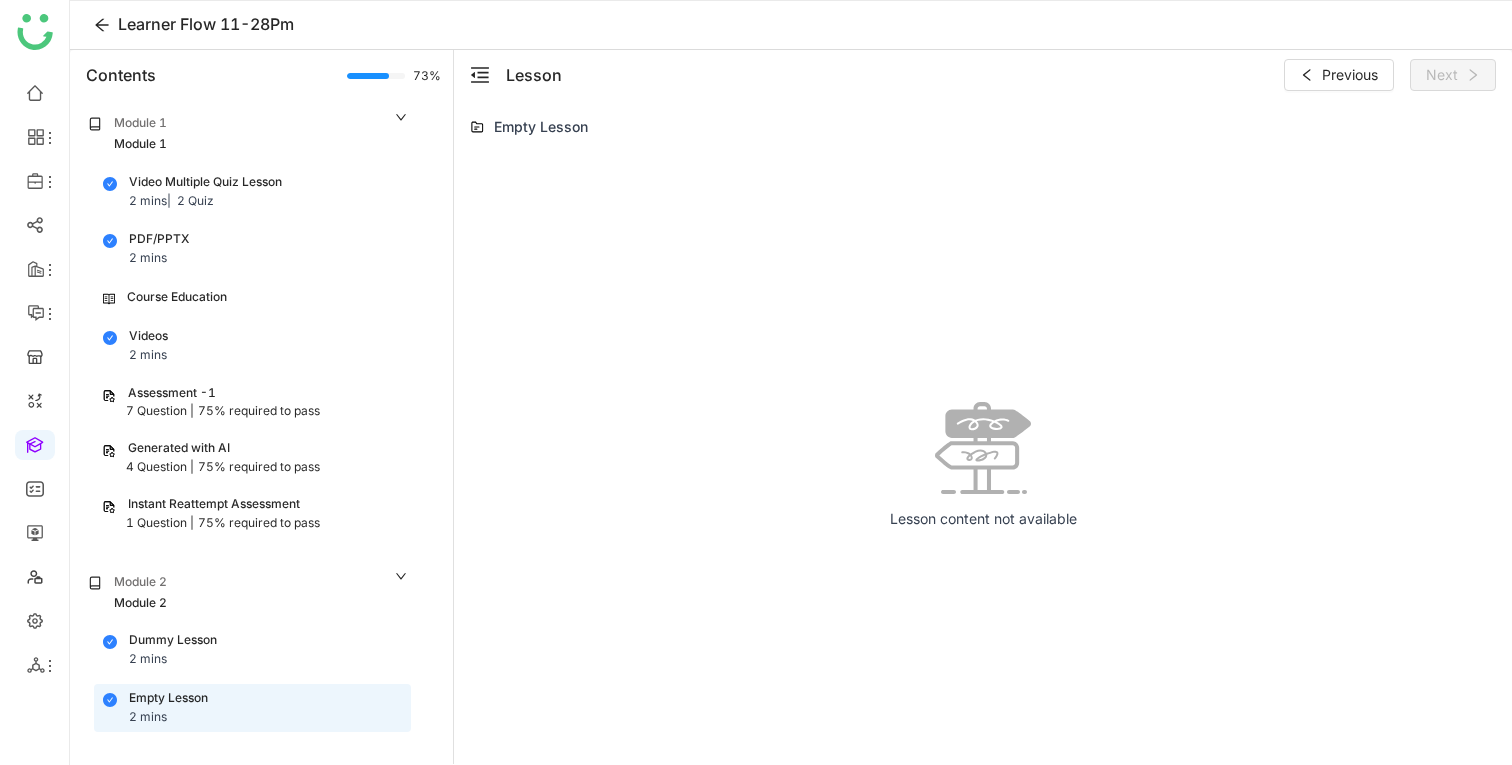 click on "75% required to pass" 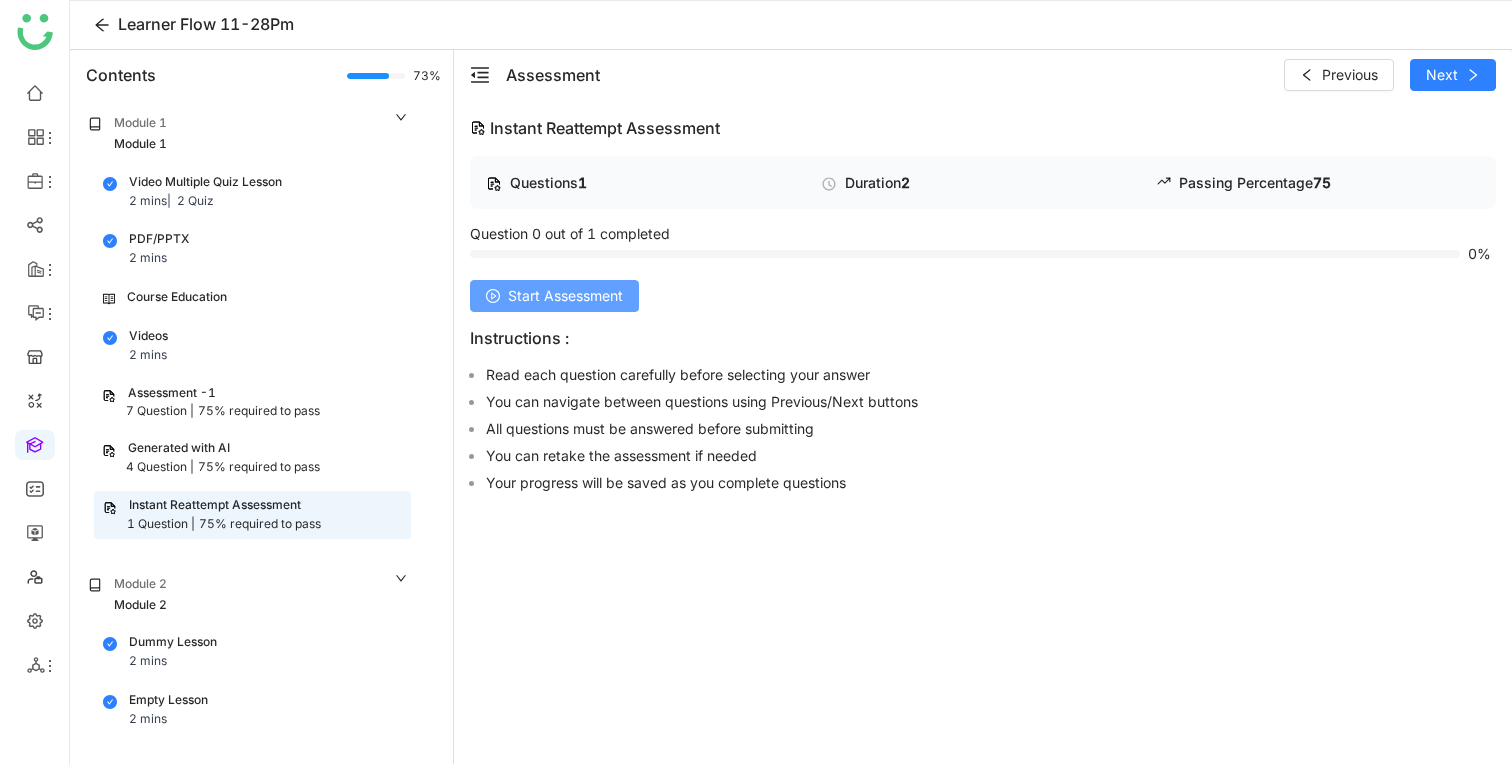 click on "Start Assessment" 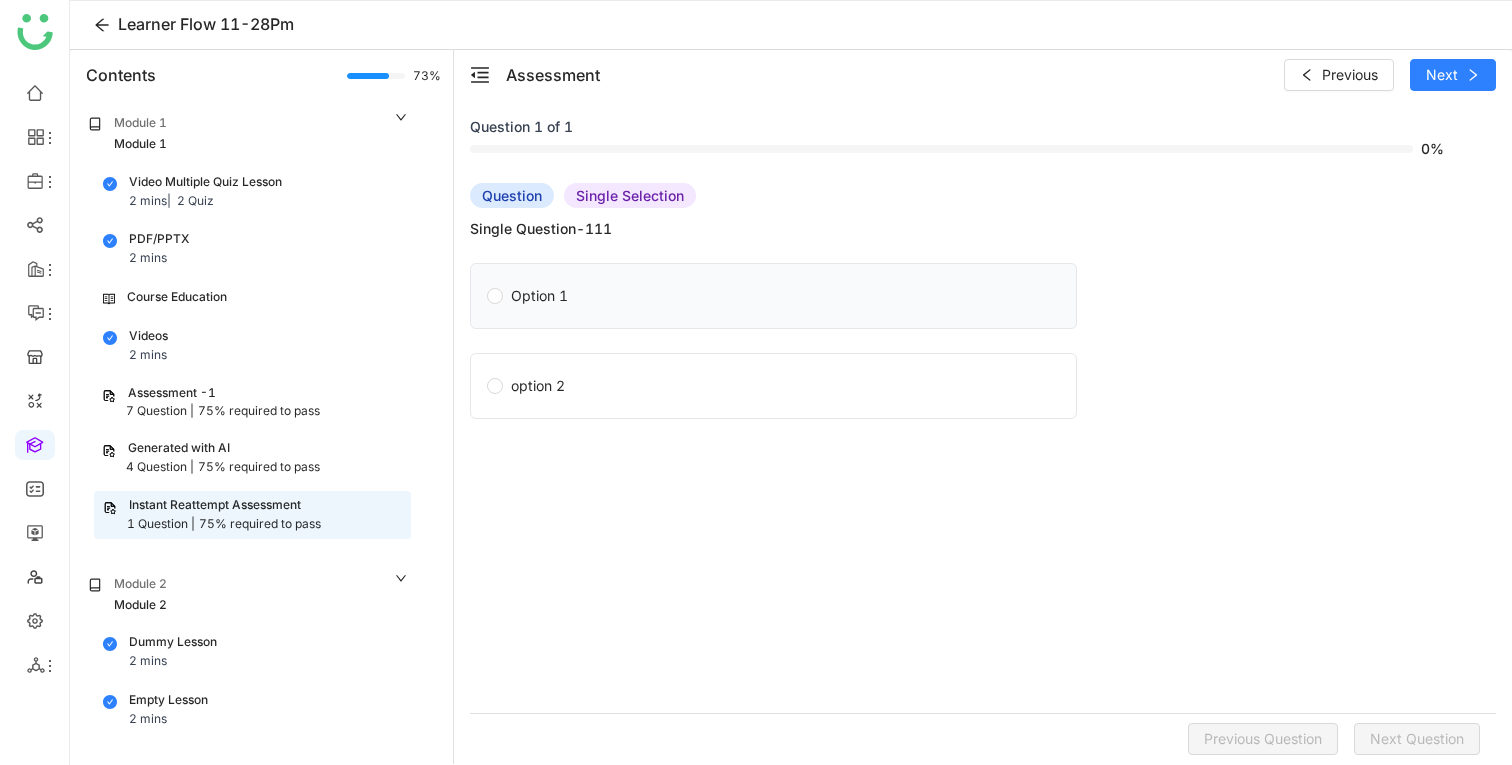 click on "Option 1" 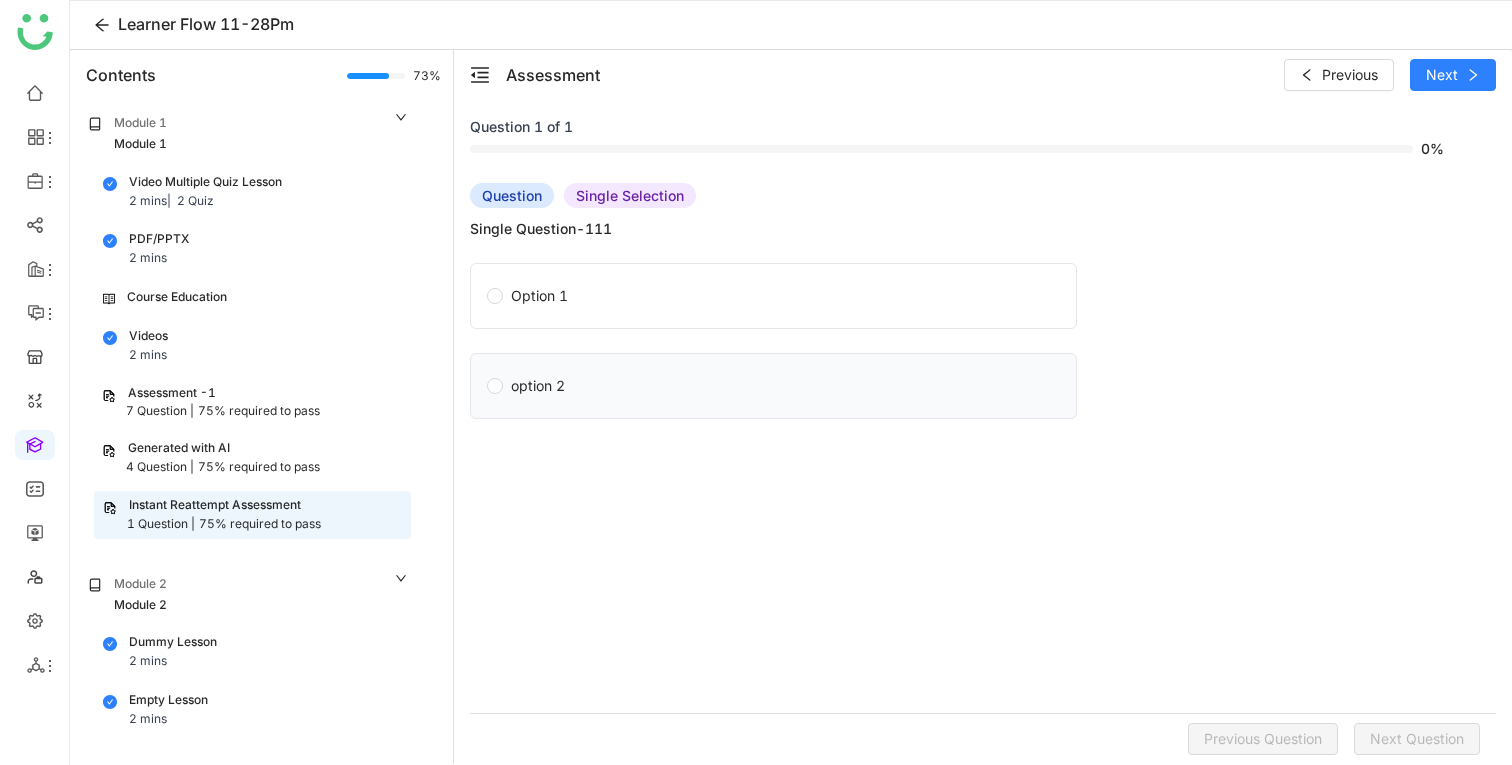 click on "option 2" 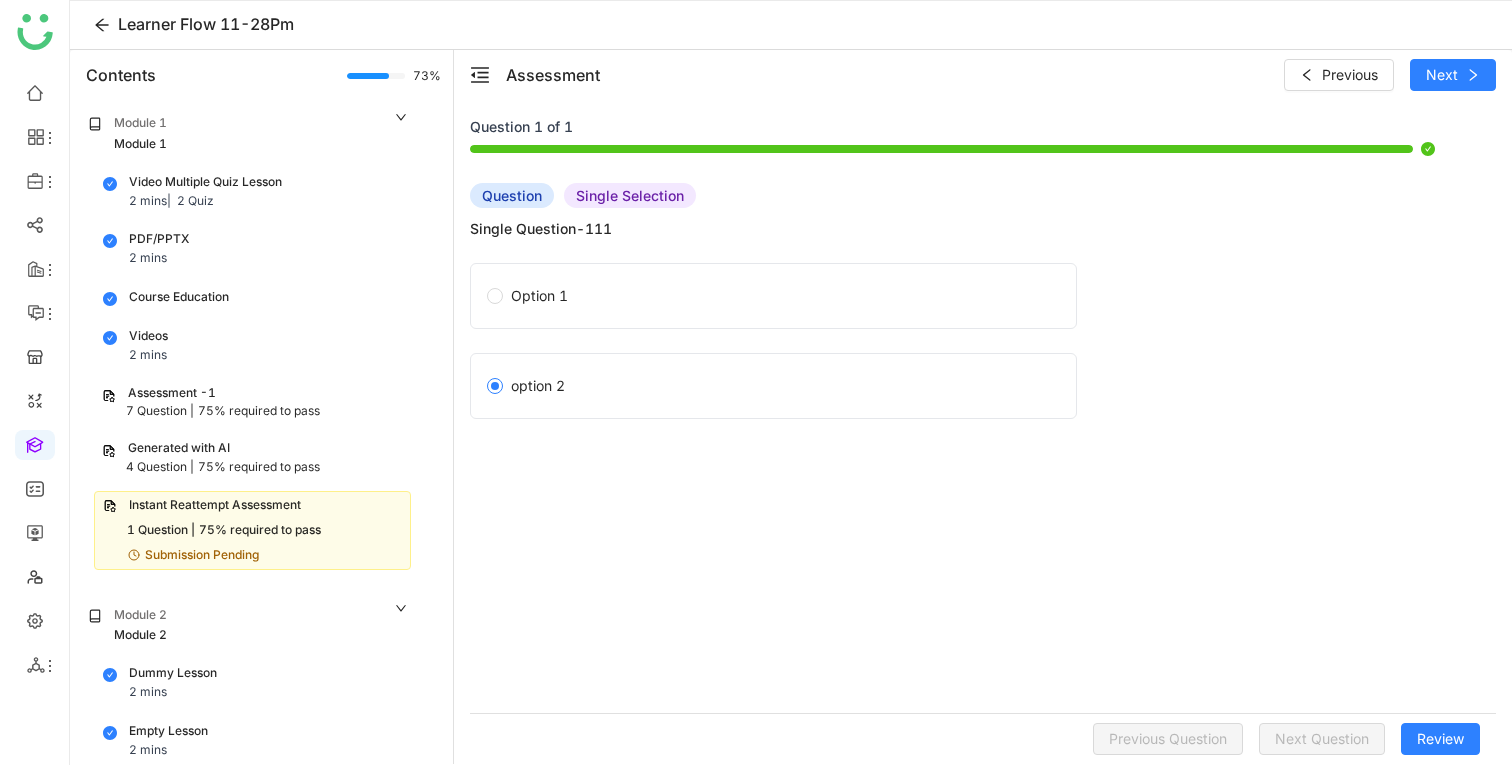 click on "Generated with AI" 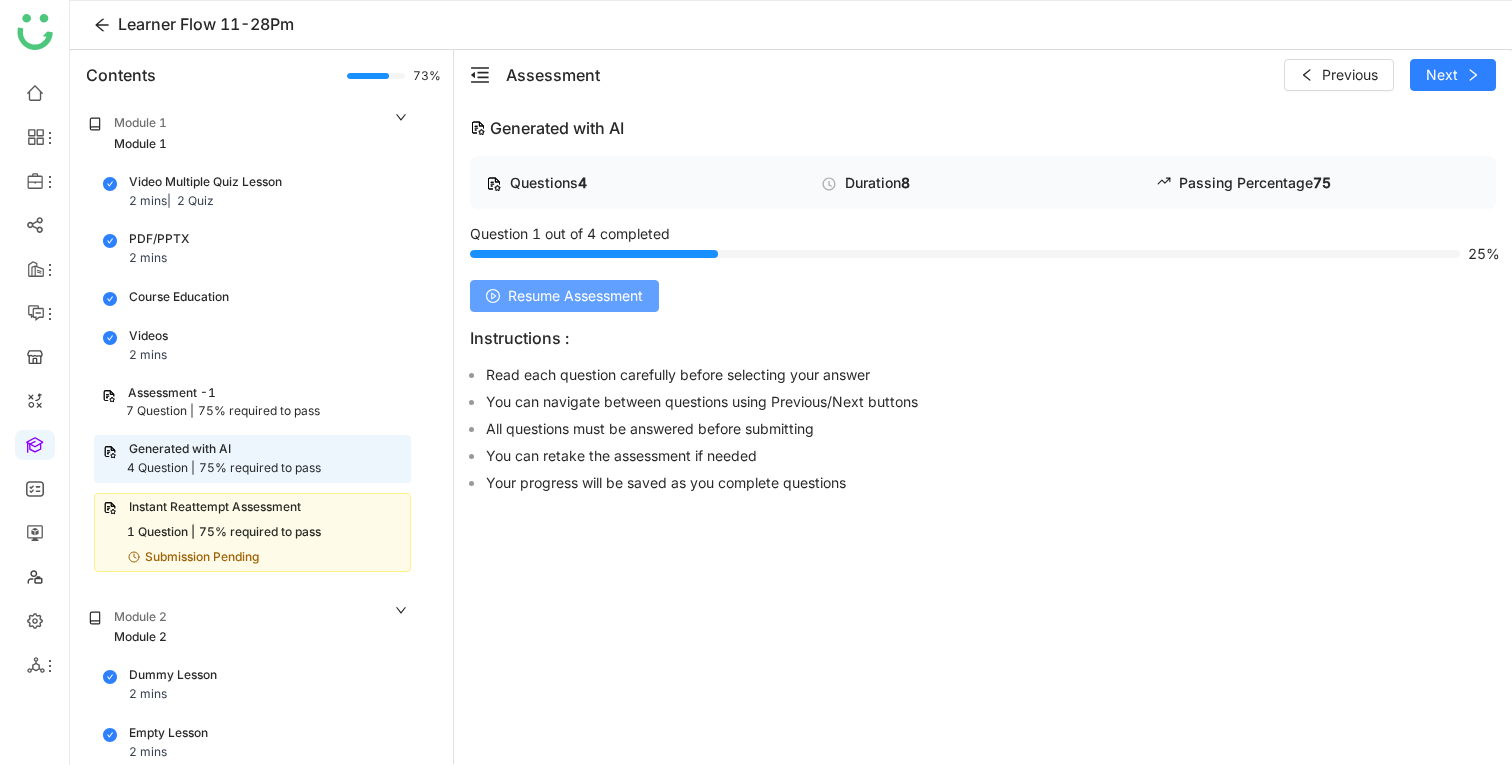 click on "Resume Assessment" 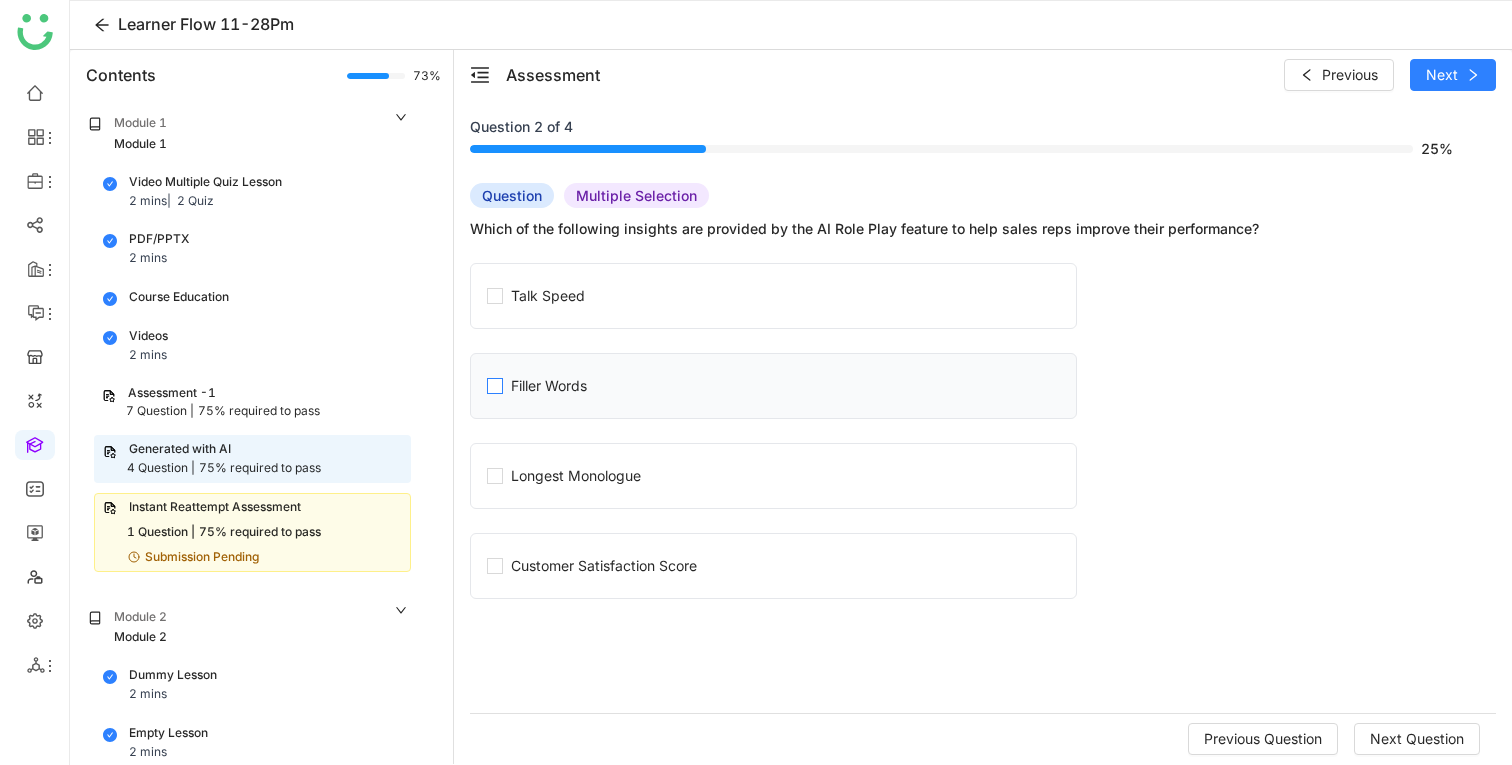 click on "Filler Words" 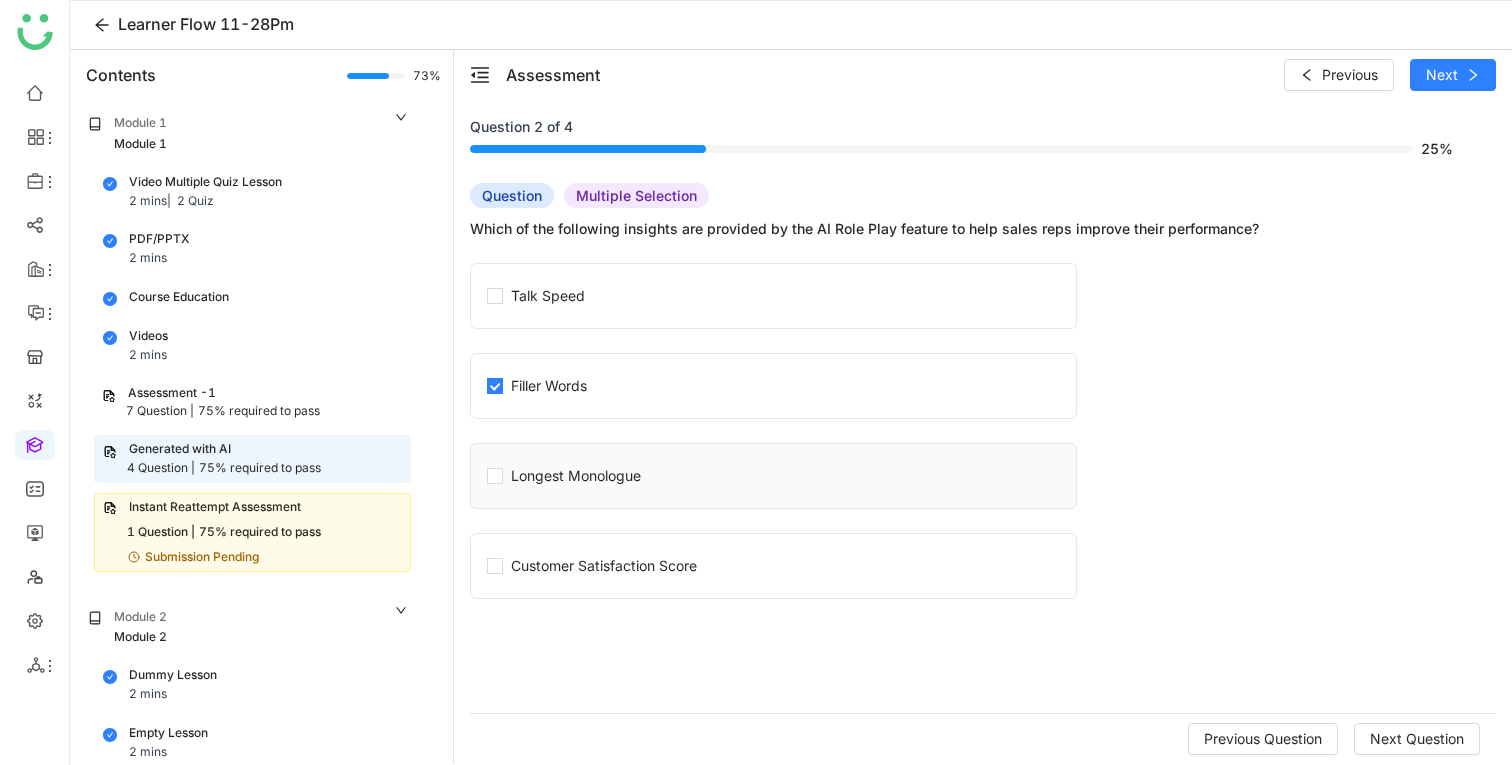 click on "Longest Monologue" 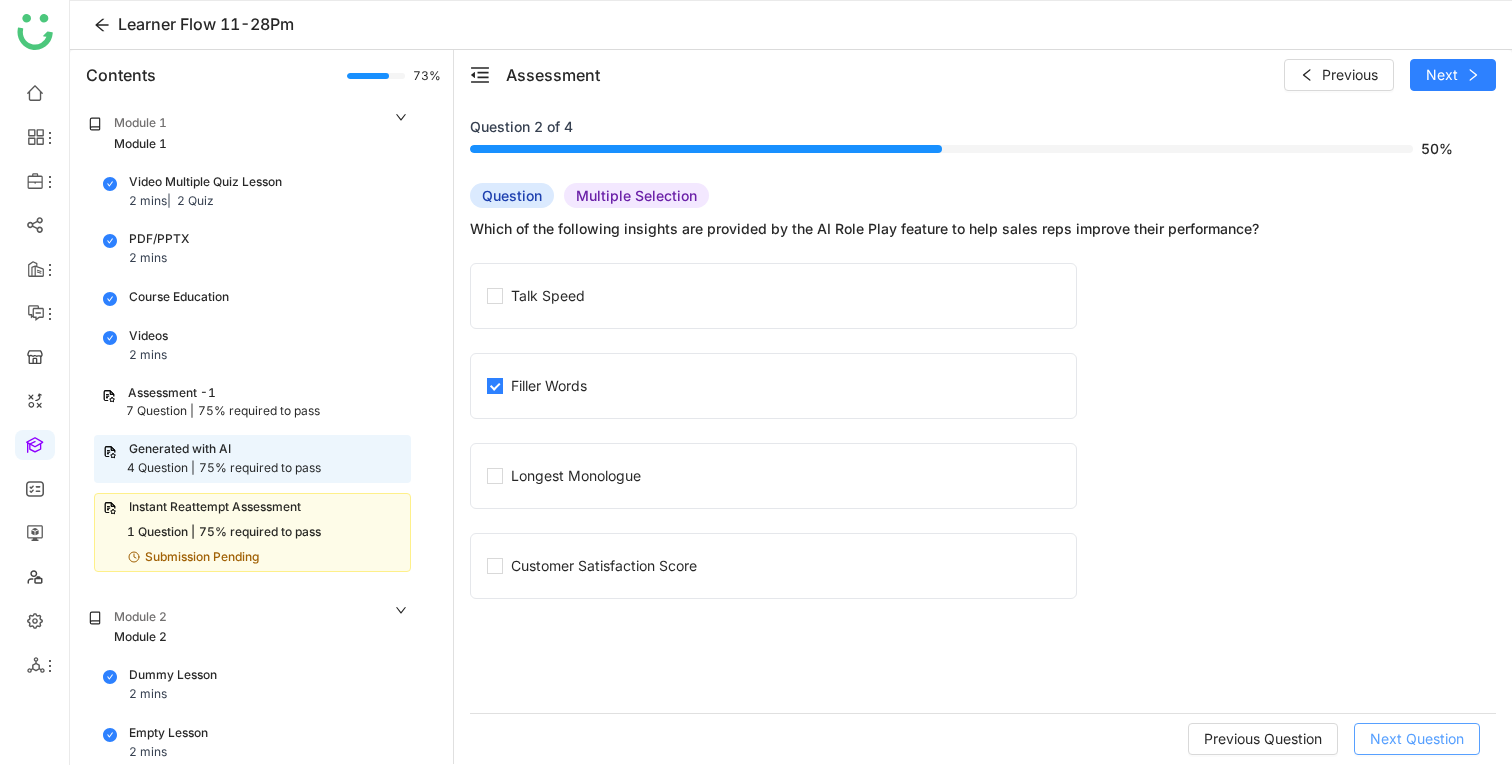 click on "Next Question" 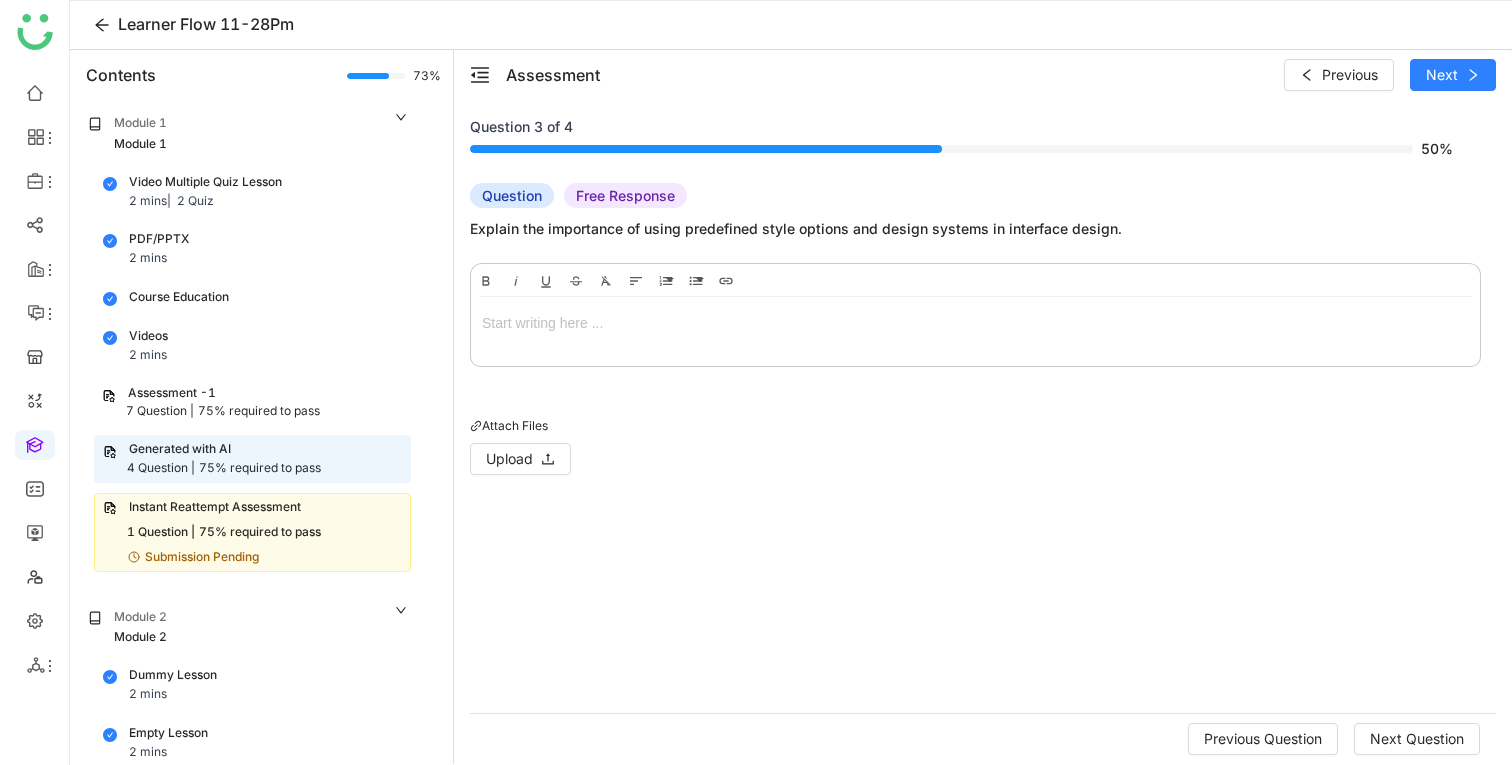 click at bounding box center (975, 323) 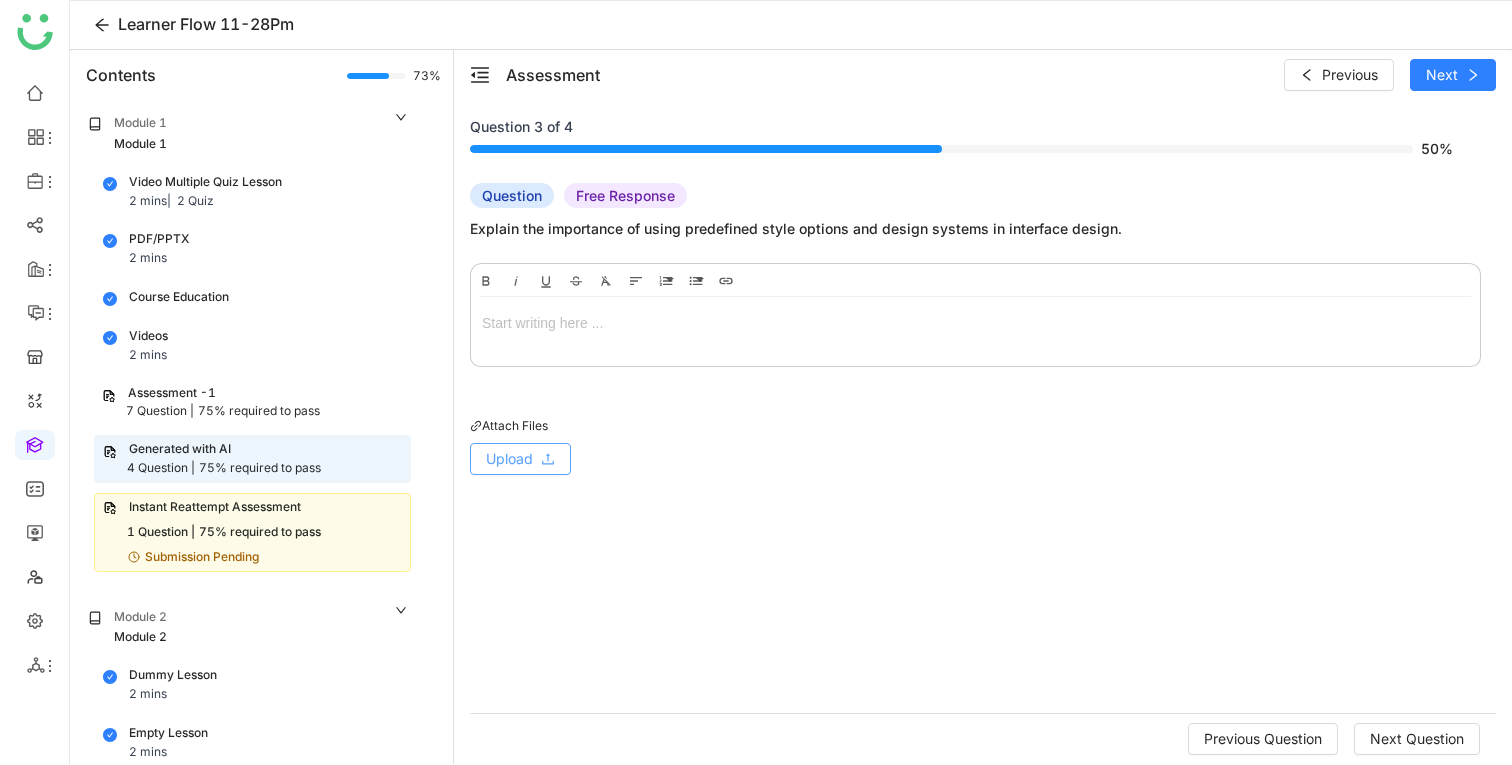 click on "Upload" 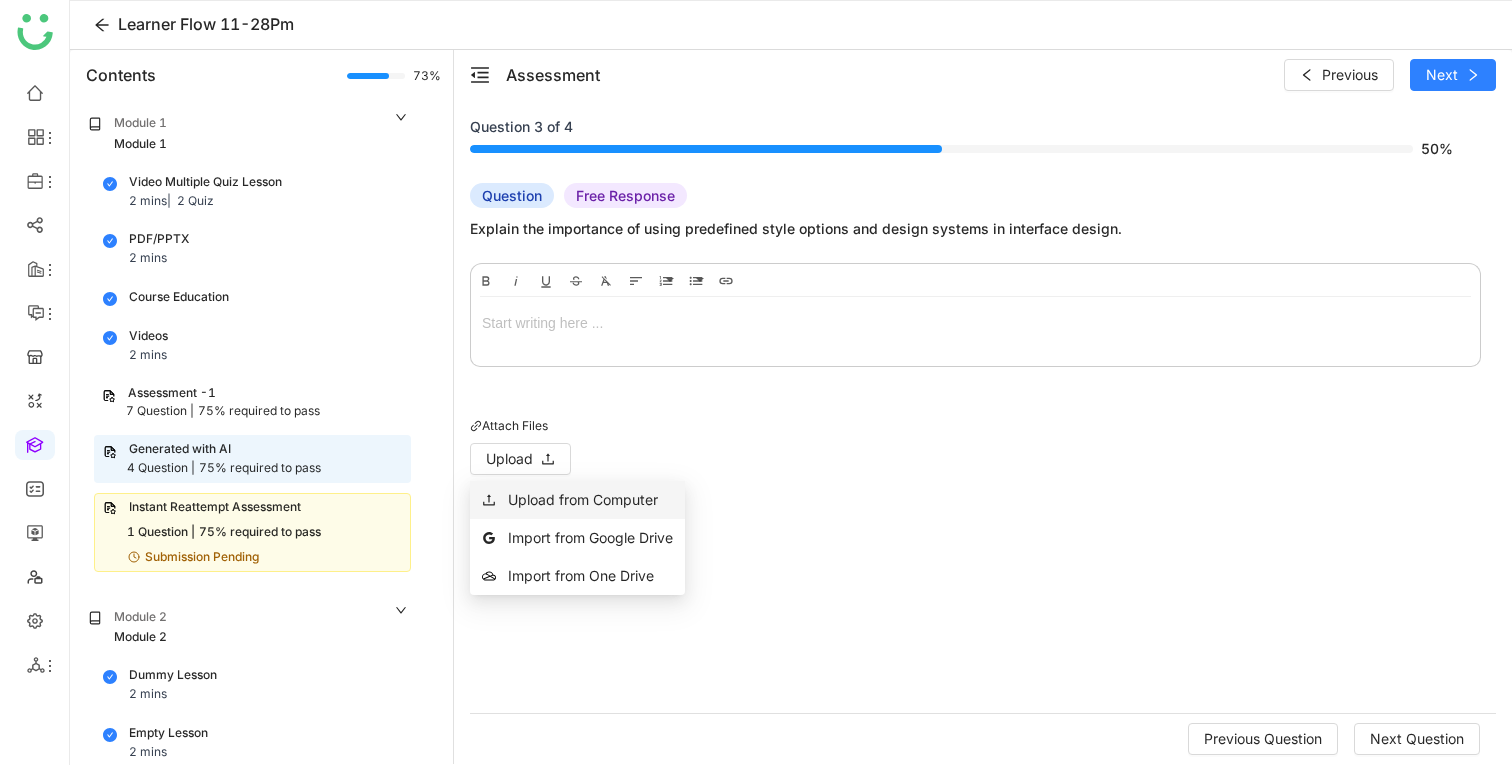 click on "Upload from Computer" at bounding box center (577, 500) 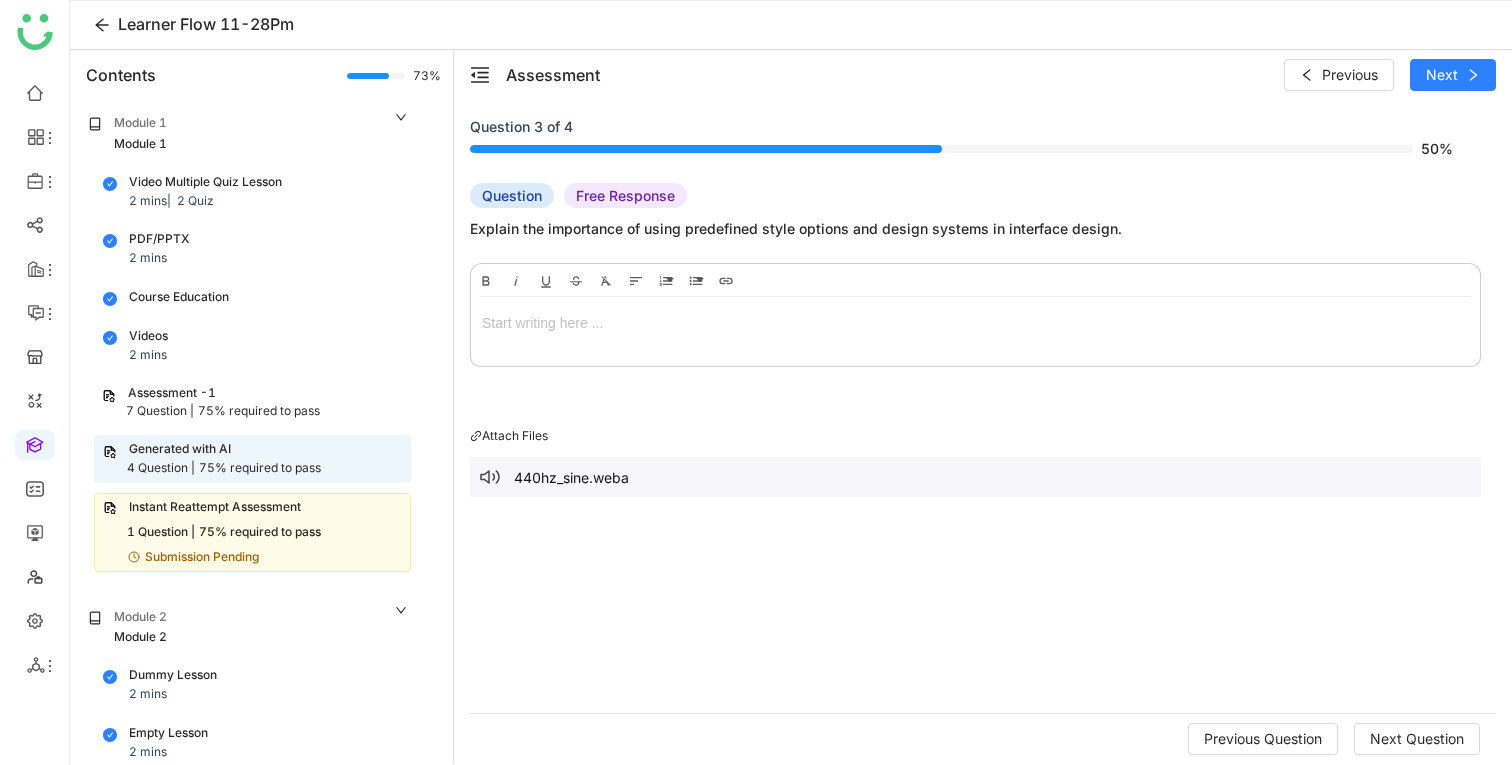 click on "Submission Pending" 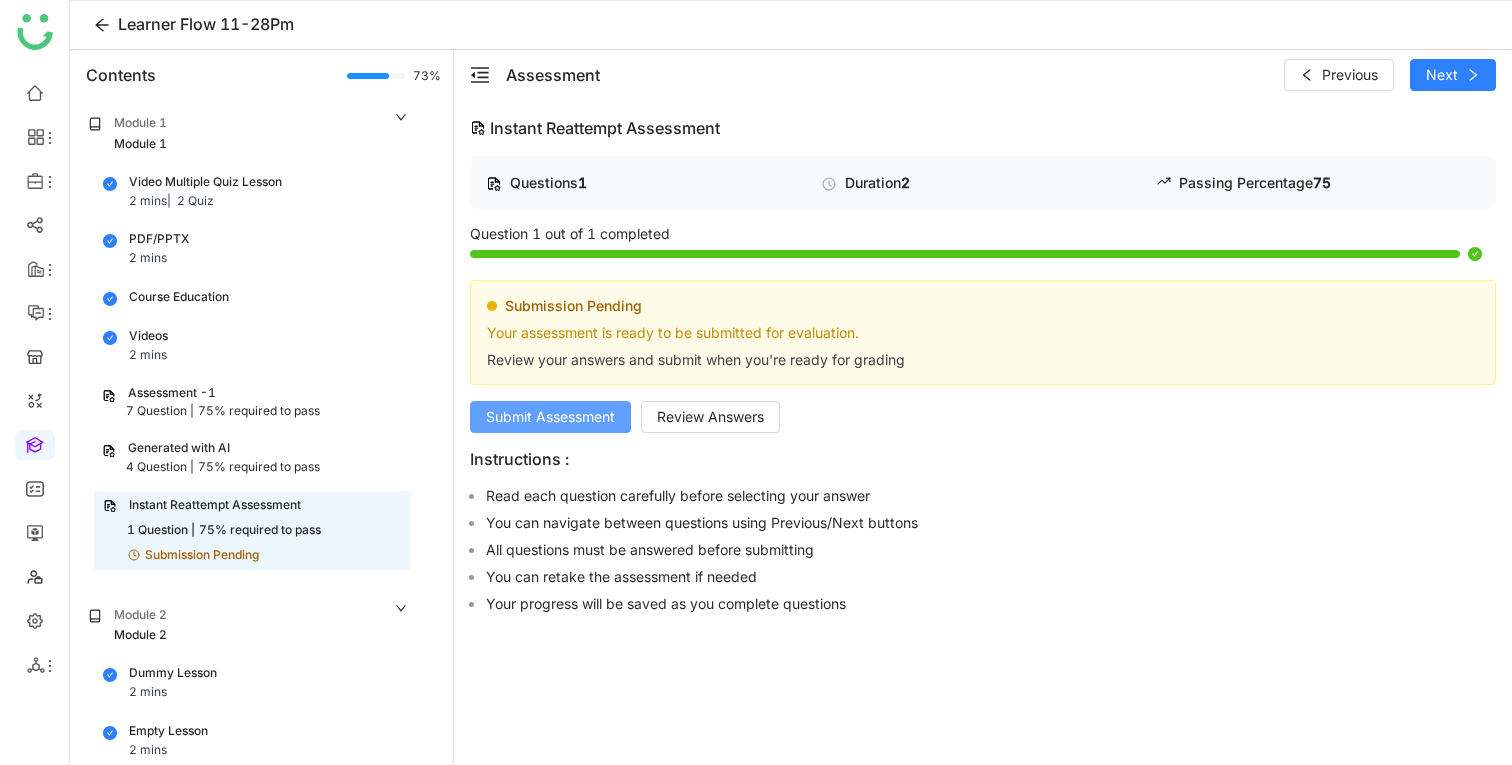 click on "Submit Assessment" 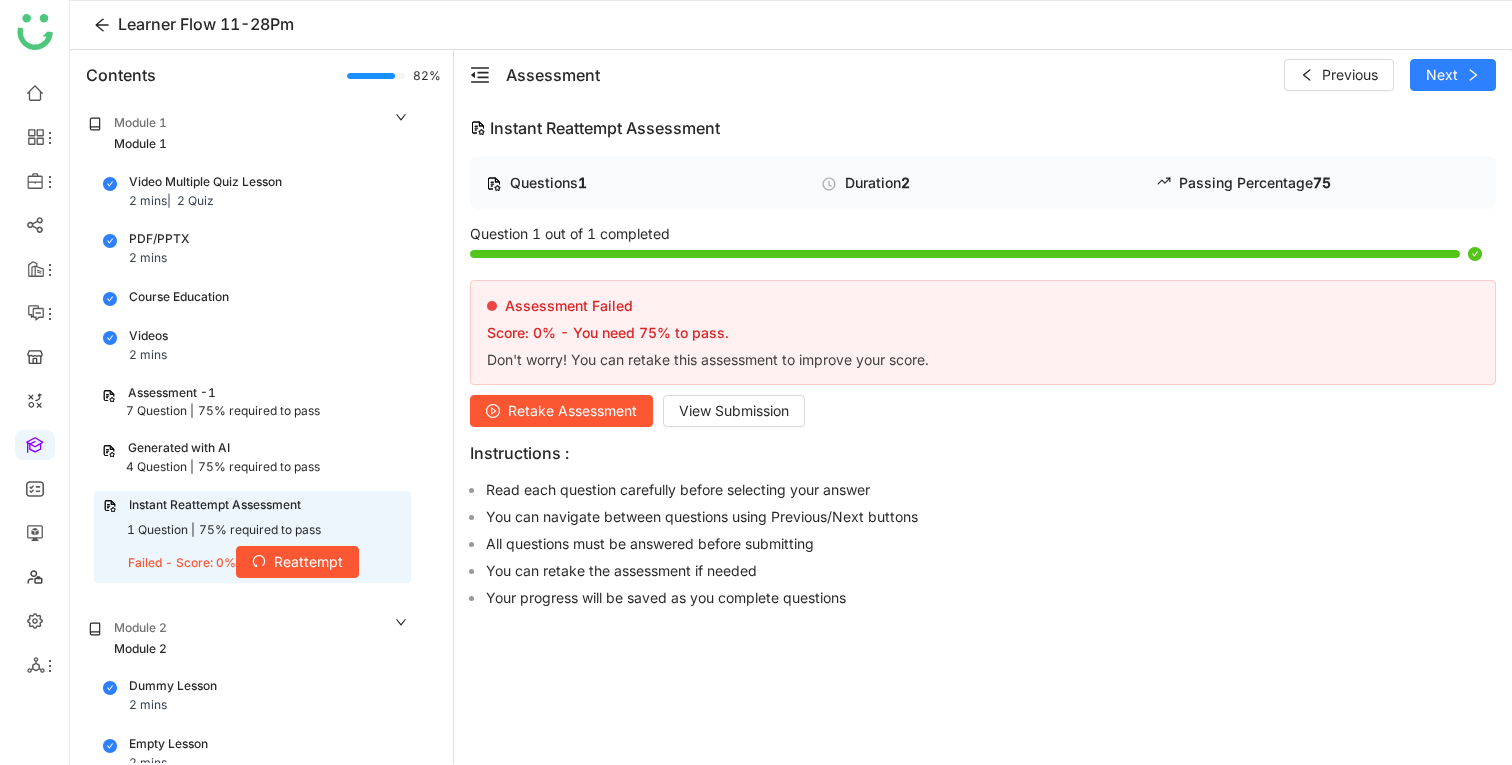 click on "Generated with AI   4 Question |   75% required to pass" 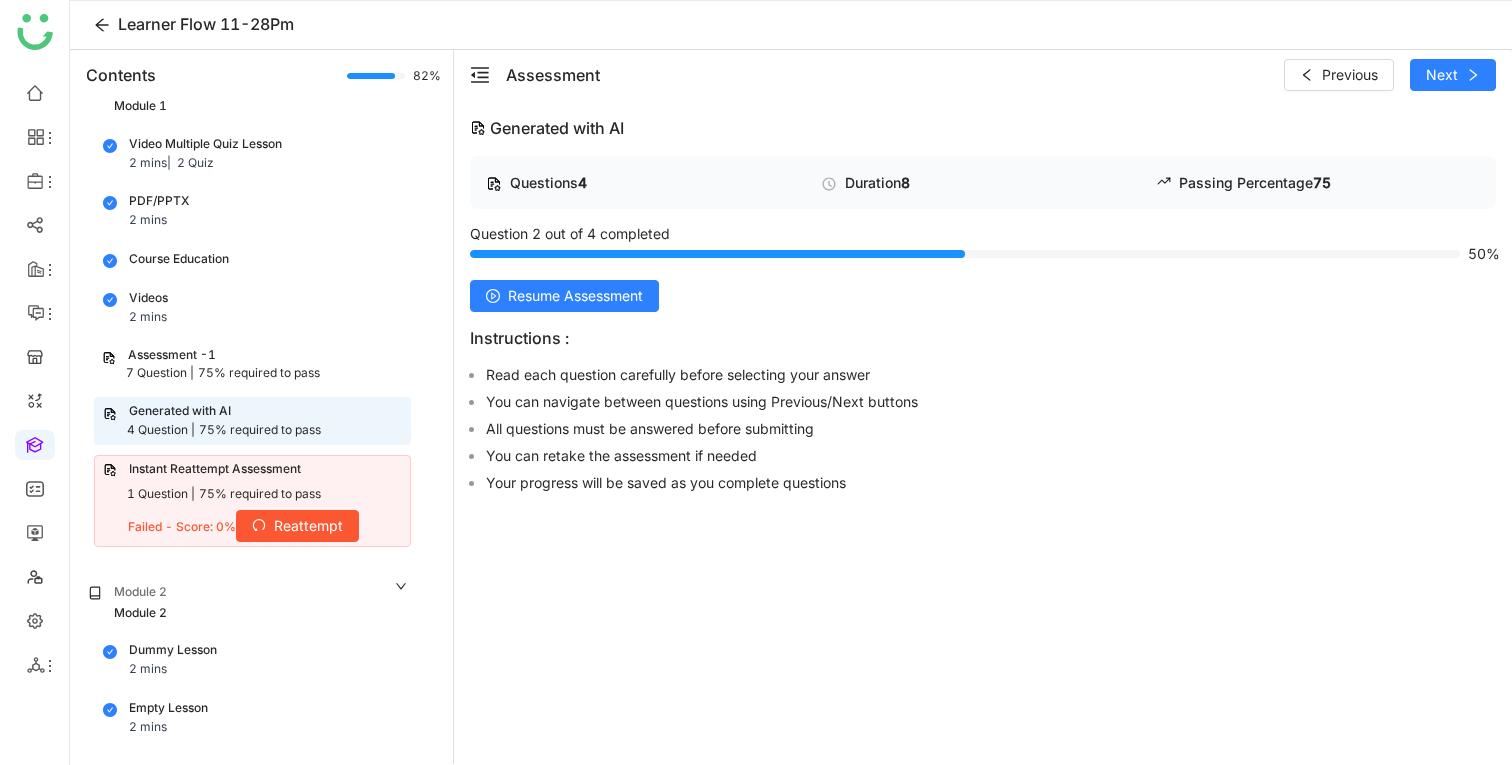 scroll, scrollTop: 39, scrollLeft: 0, axis: vertical 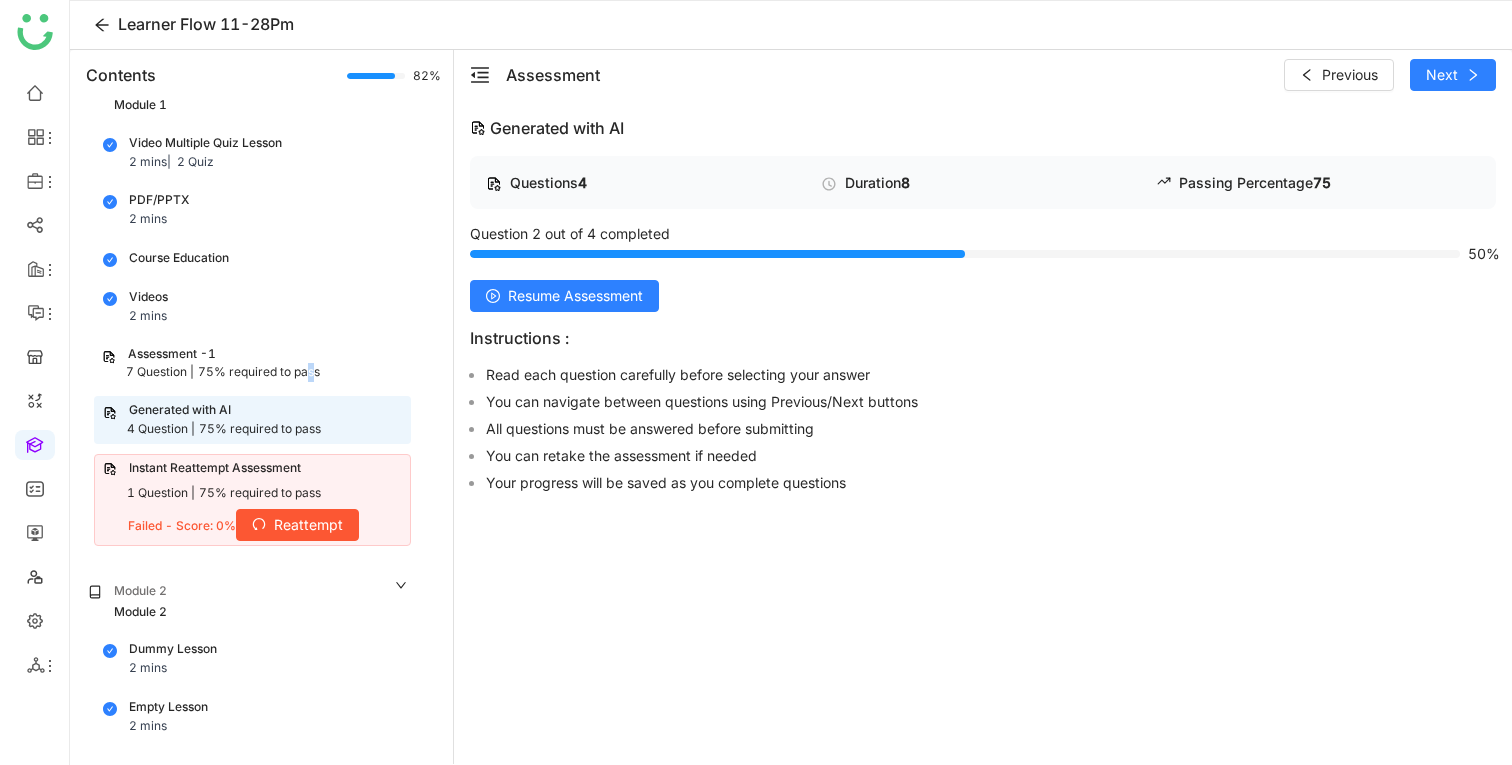 click on "75% required to pass" 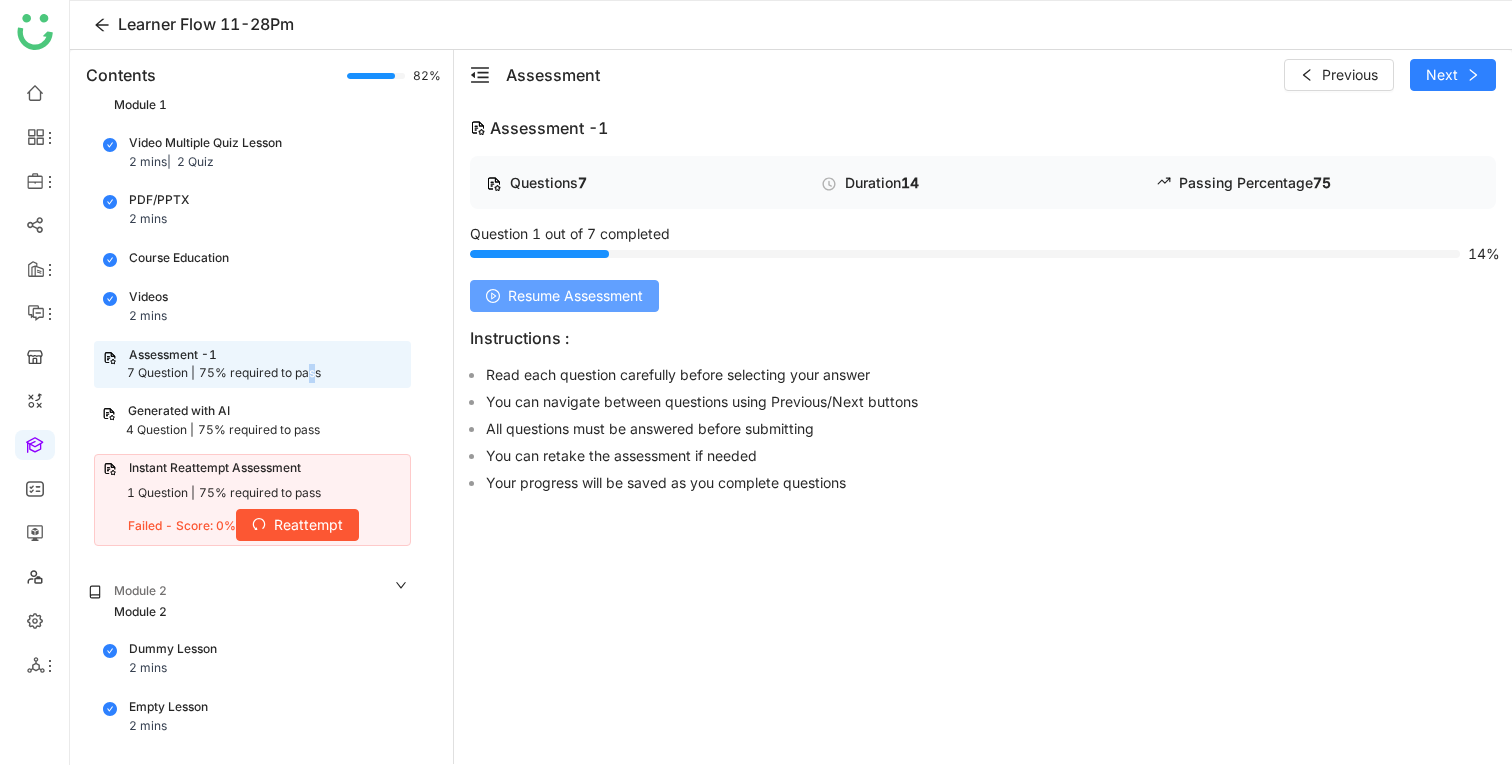 click on "Resume Assessment" 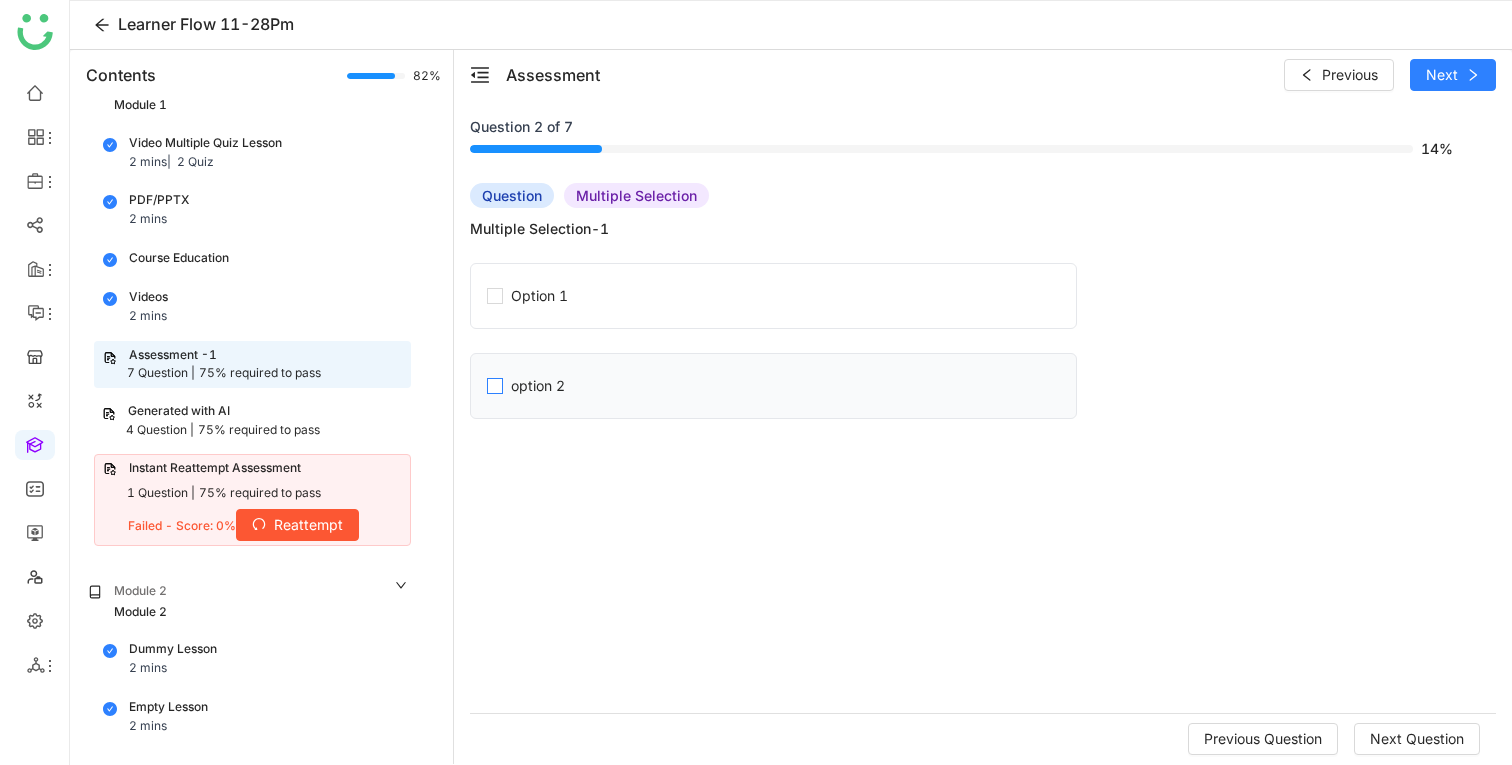 click on "option 2" 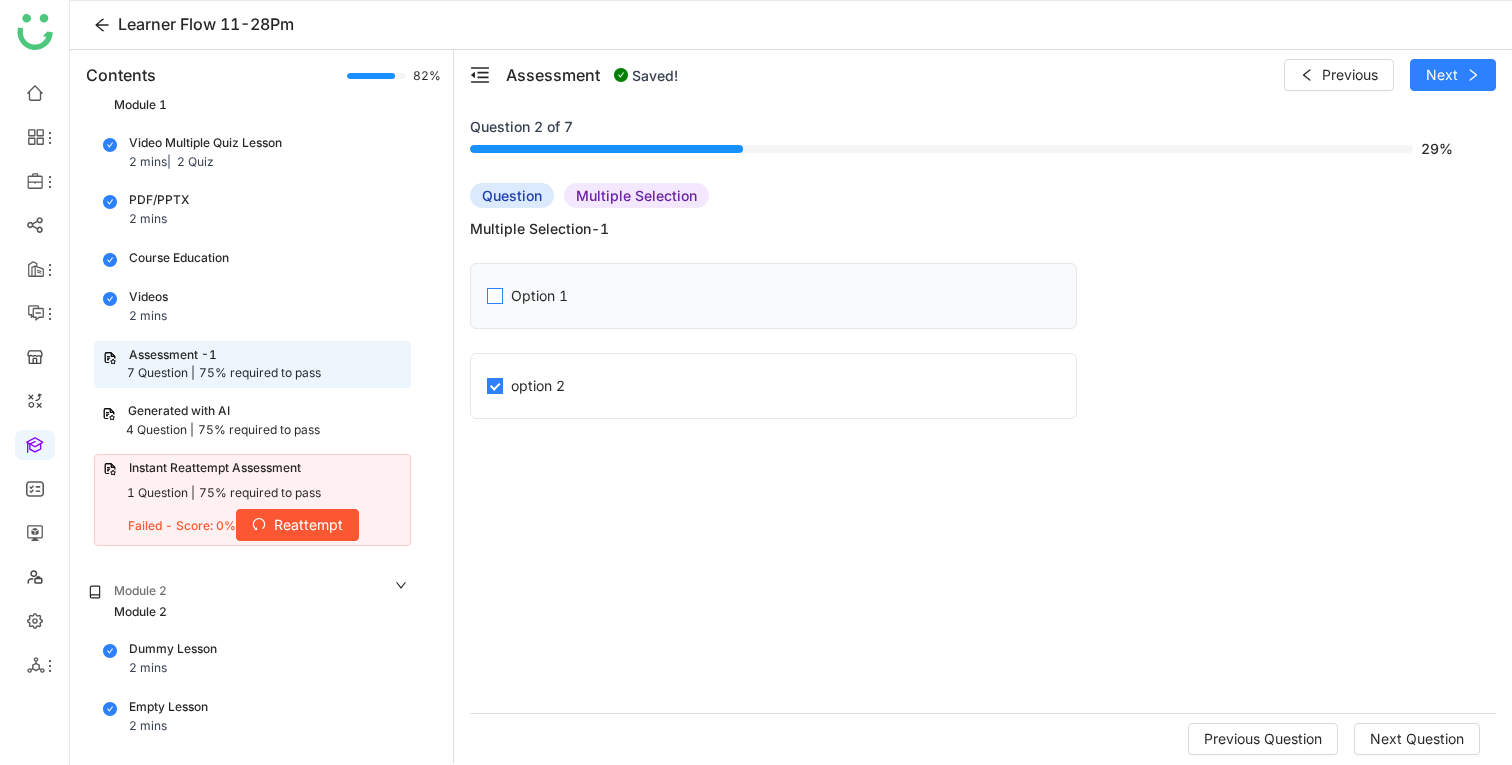 click on "Option 1" 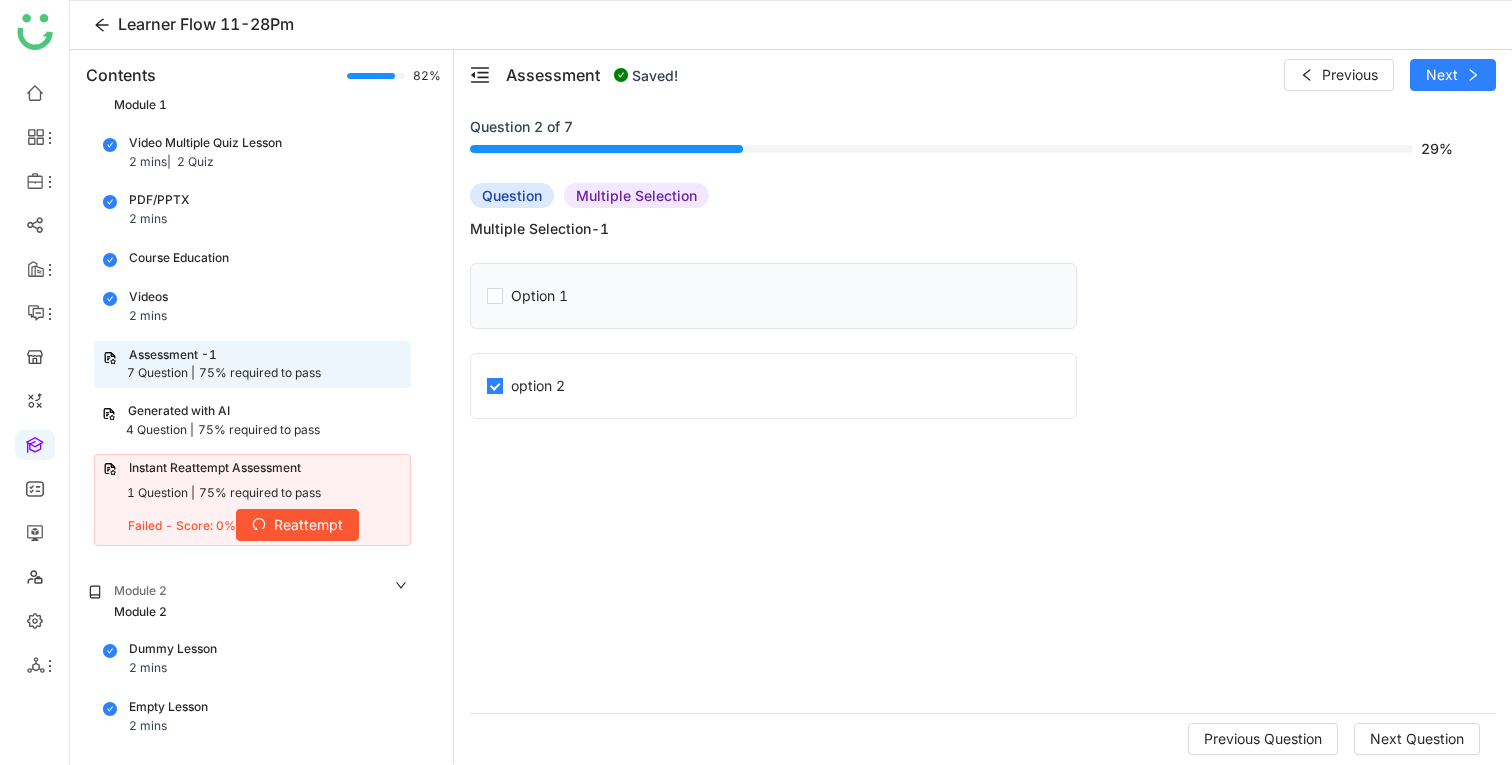 click on "Option 1" 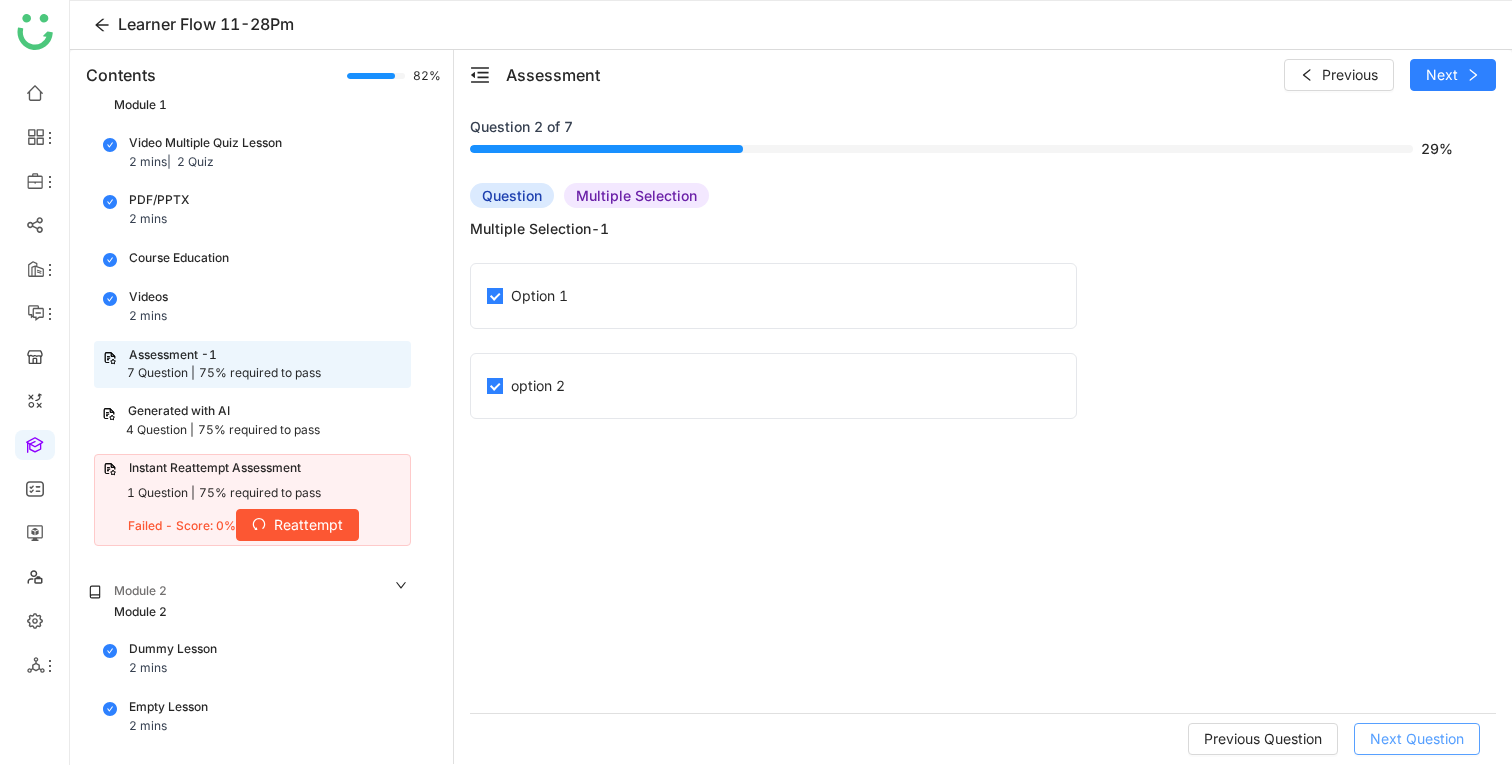 click on "Next Question" 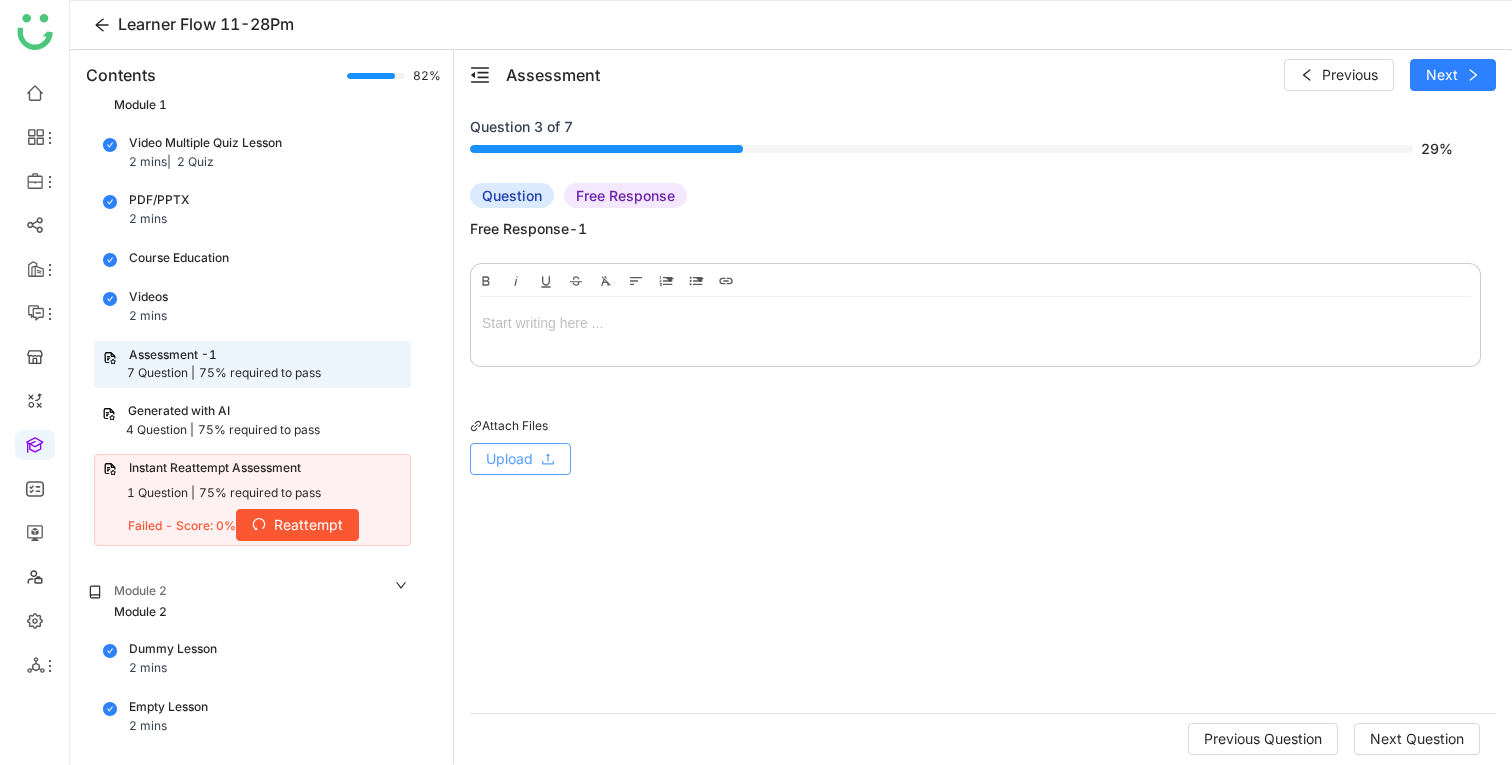 click on "Upload" 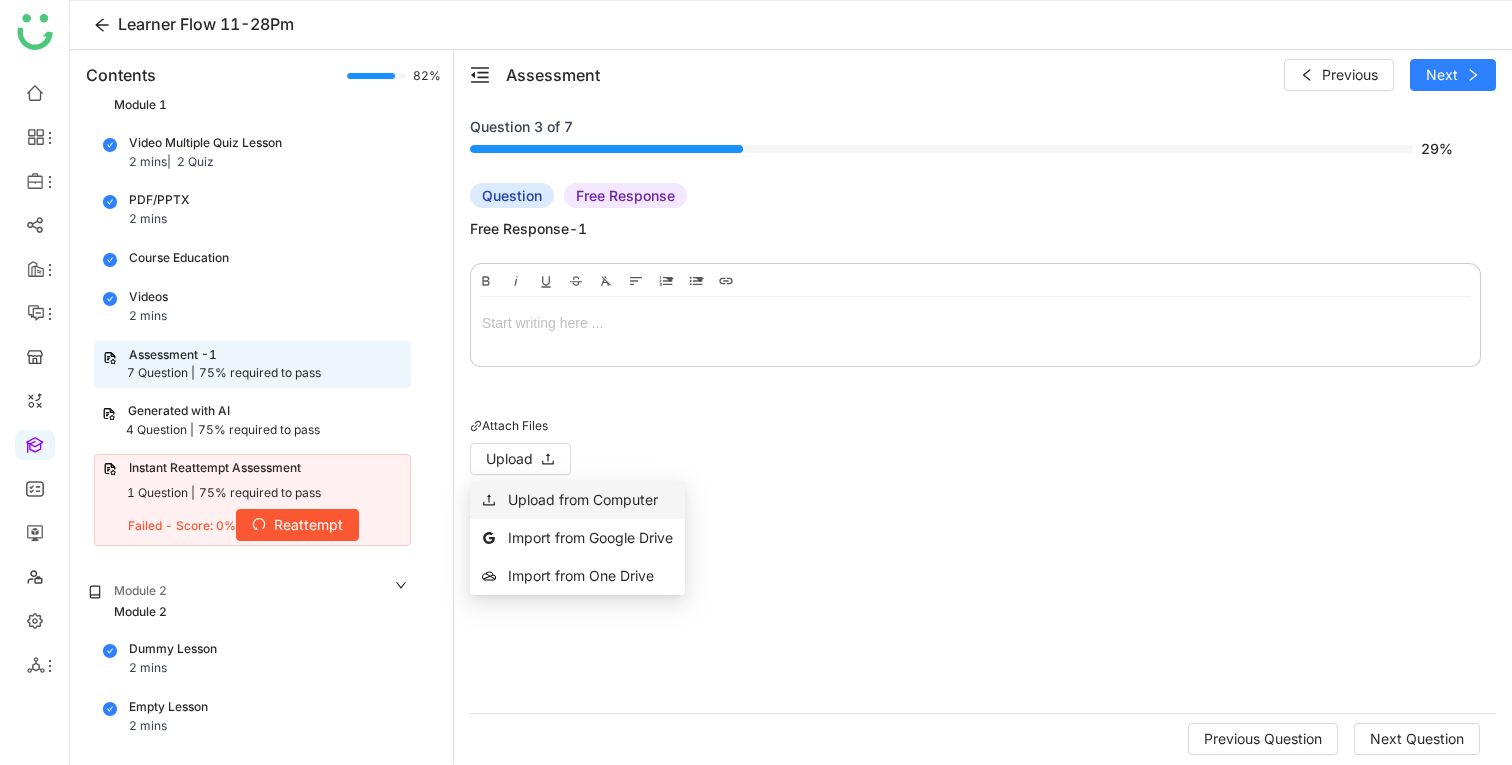 click on "Upload from Computer" at bounding box center (583, 500) 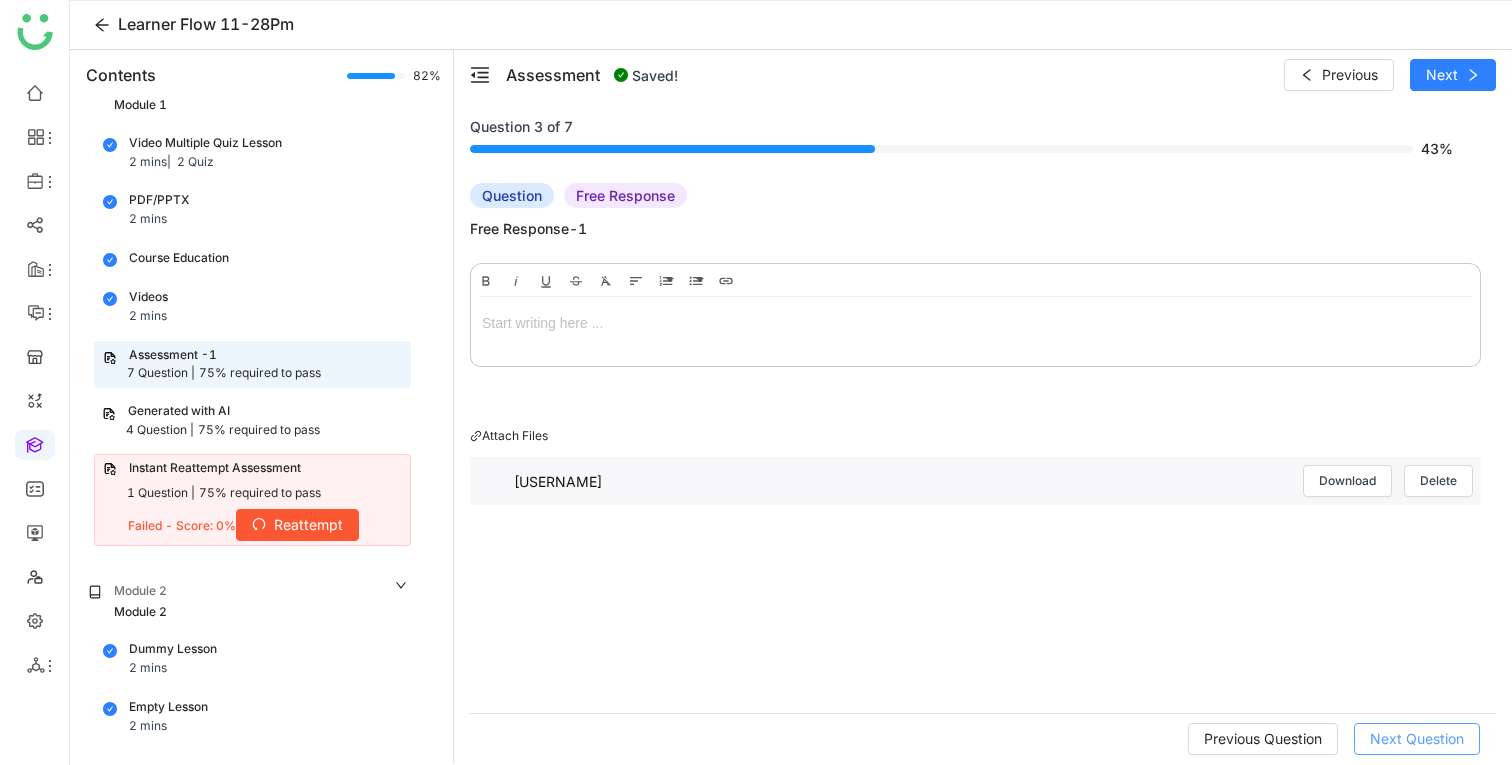 click on "Next Question" 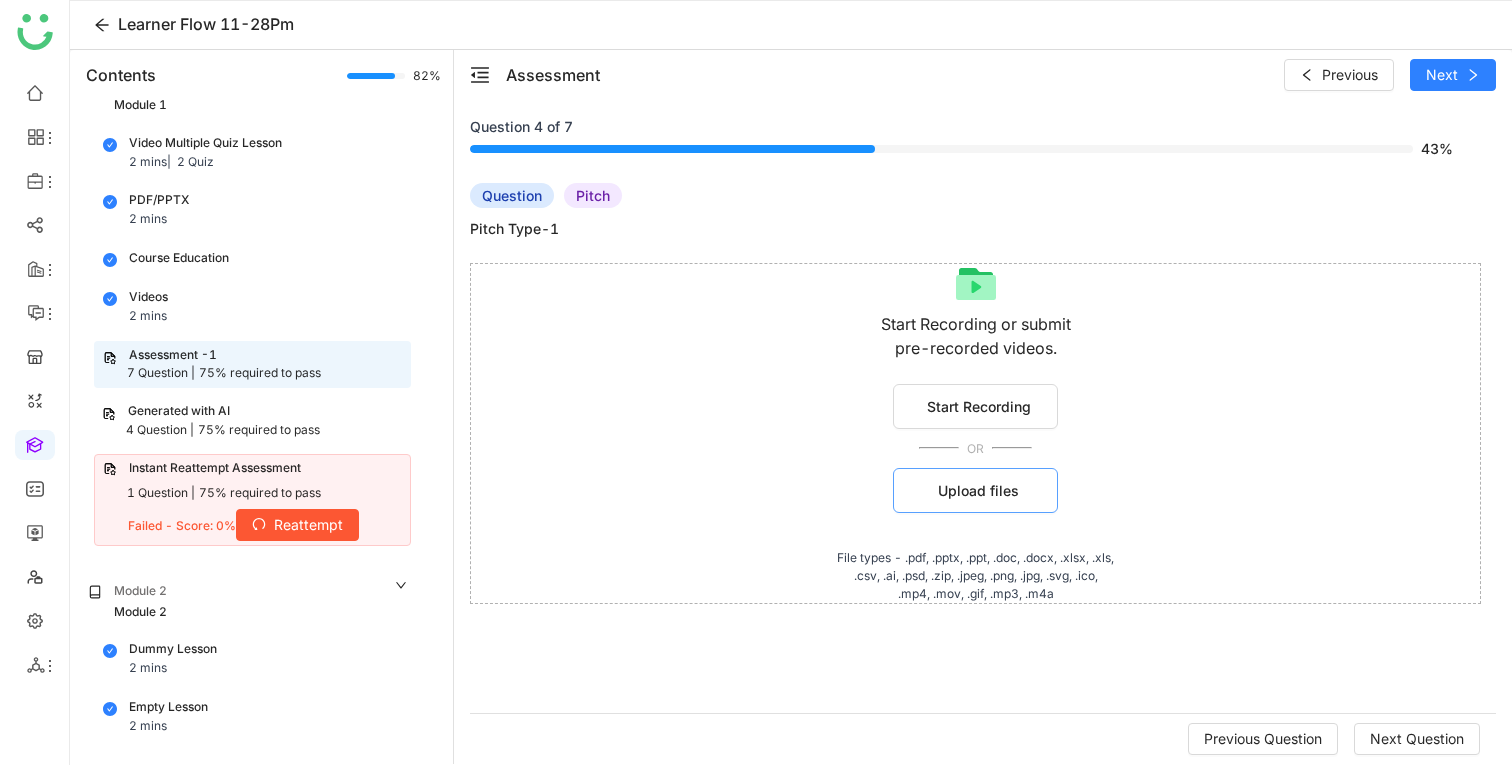 click on "Upload files" 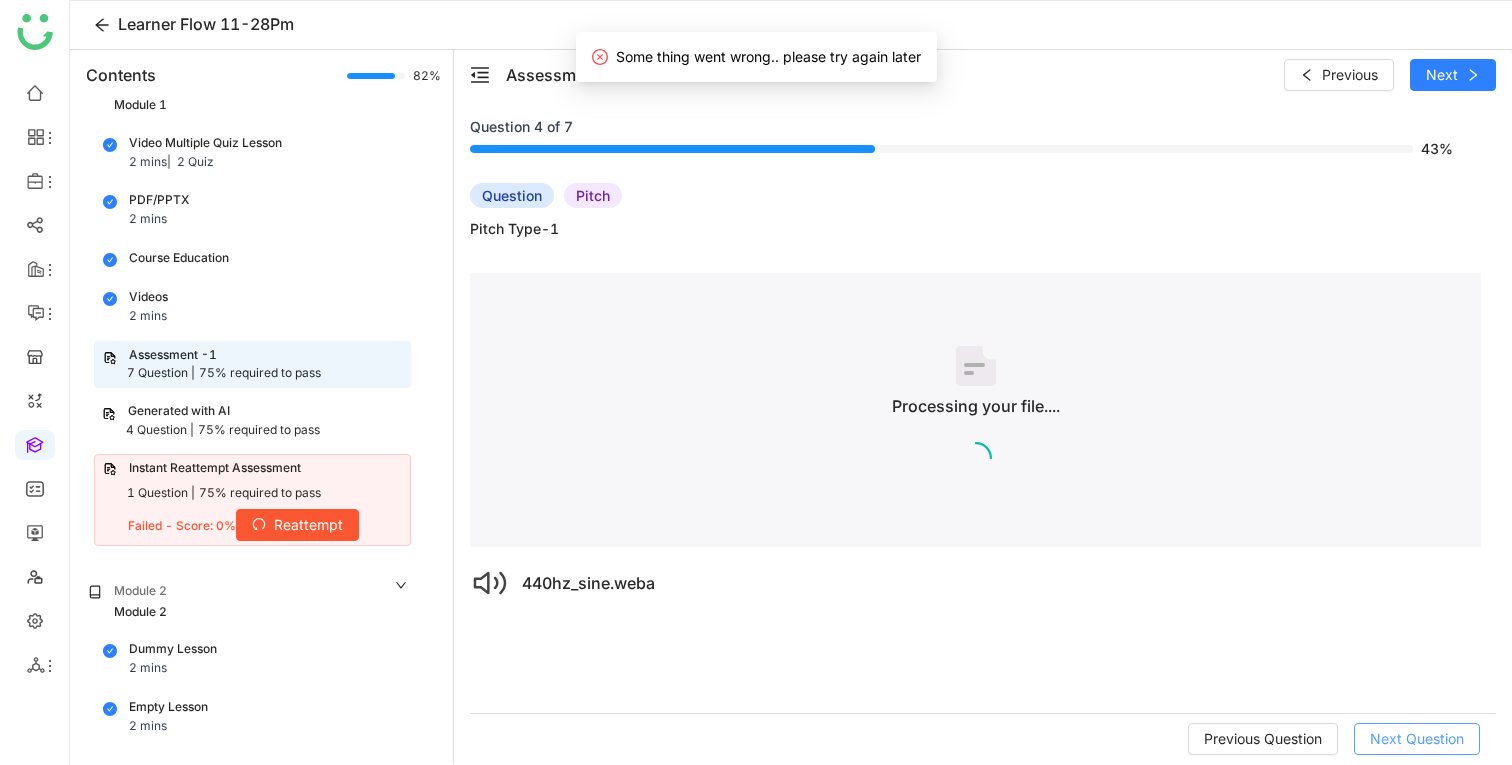 click on "Next Question" 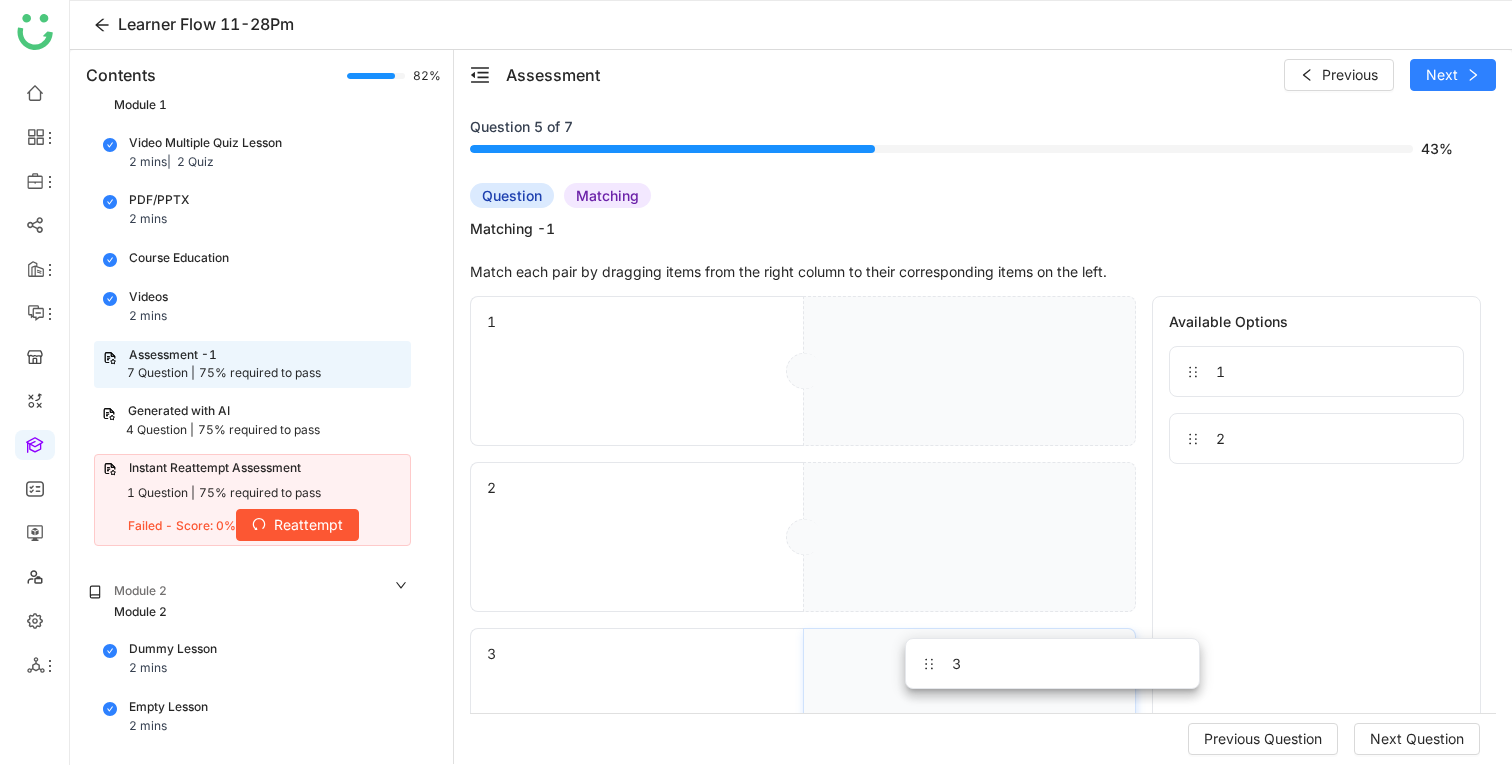 drag, startPoint x: 1221, startPoint y: 361, endPoint x: 957, endPoint y: 653, distance: 393.6496 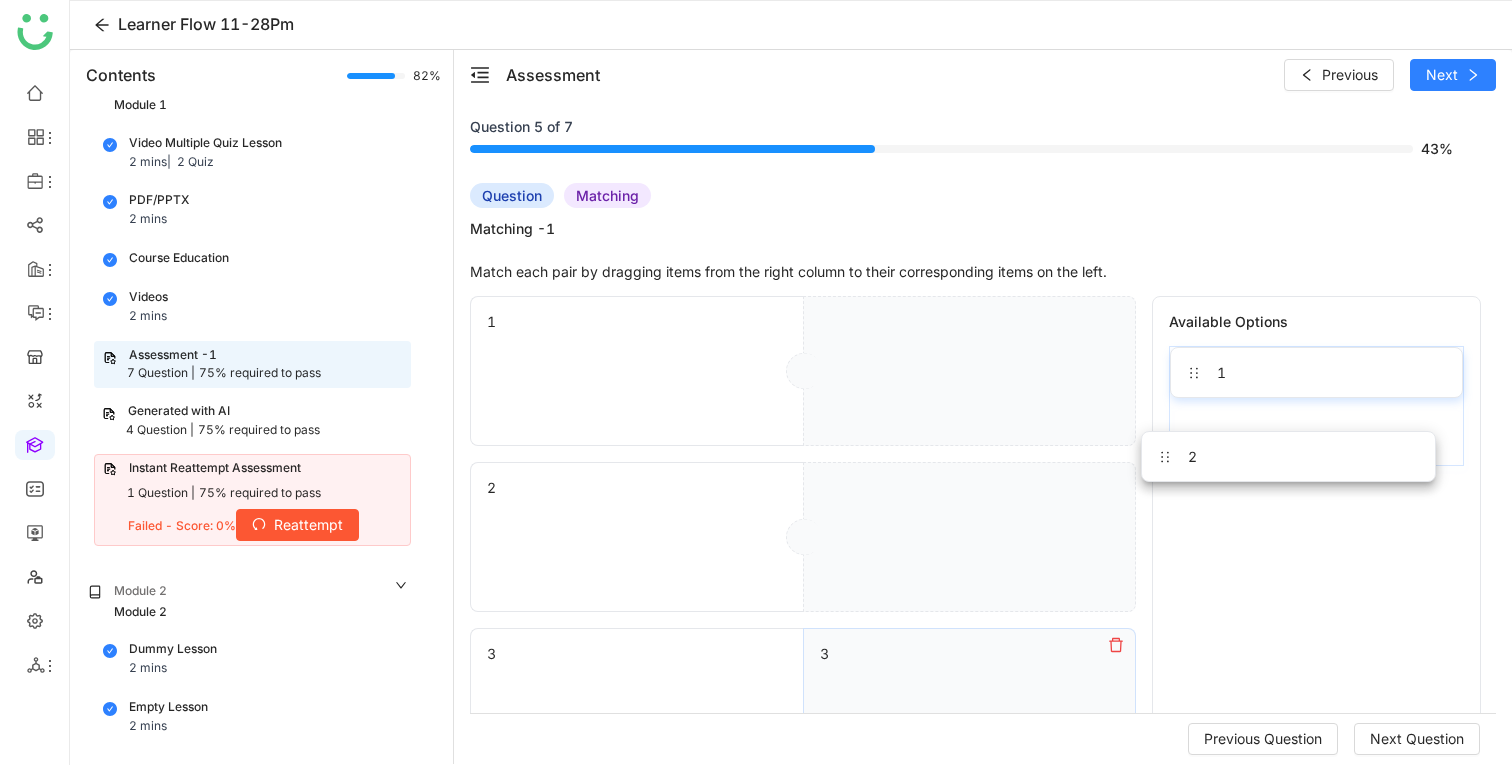 drag, startPoint x: 1235, startPoint y: 436, endPoint x: 937, endPoint y: 552, distance: 319.7812 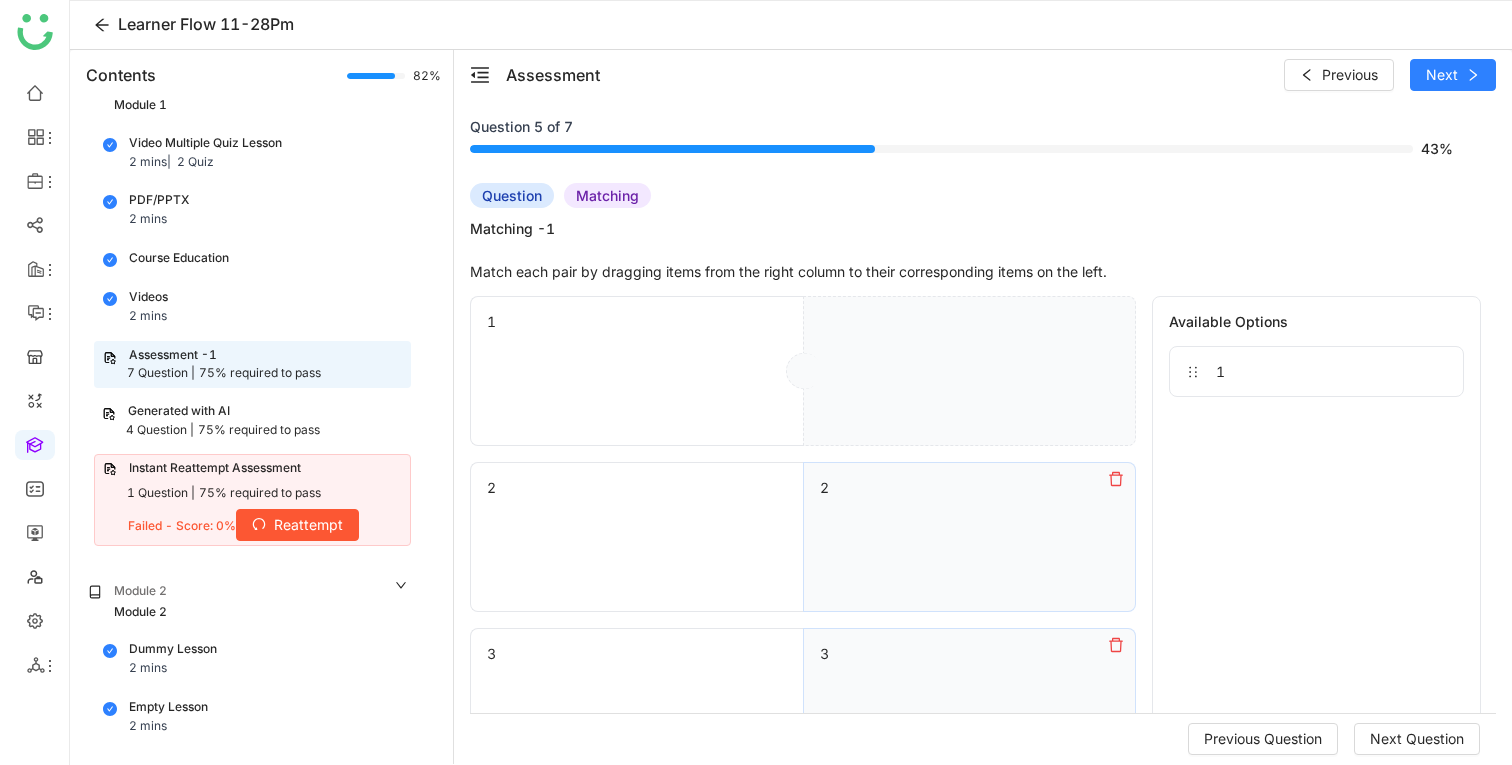drag, startPoint x: 1236, startPoint y: 371, endPoint x: 859, endPoint y: 361, distance: 377.1326 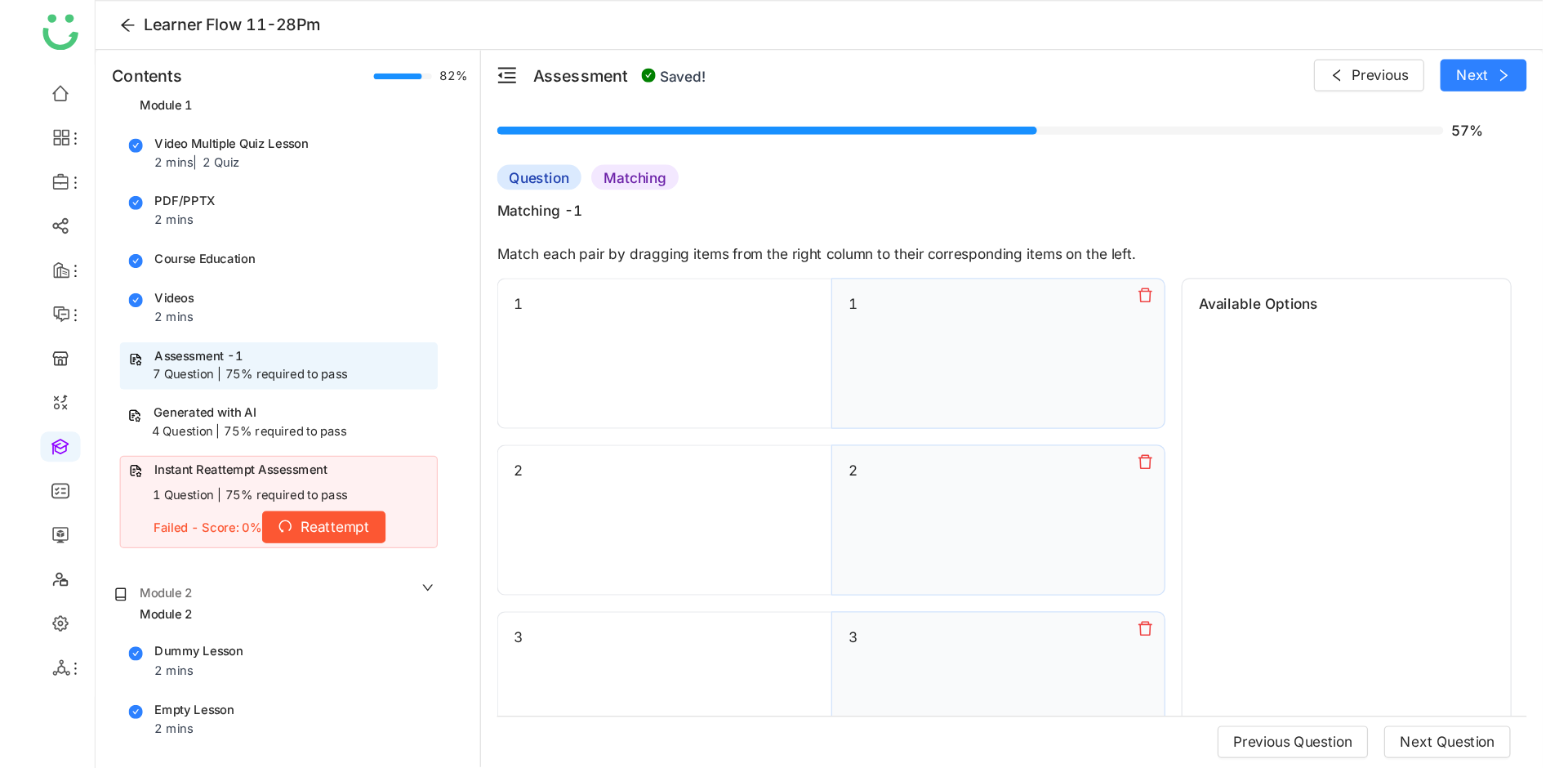 scroll, scrollTop: 66, scrollLeft: 0, axis: vertical 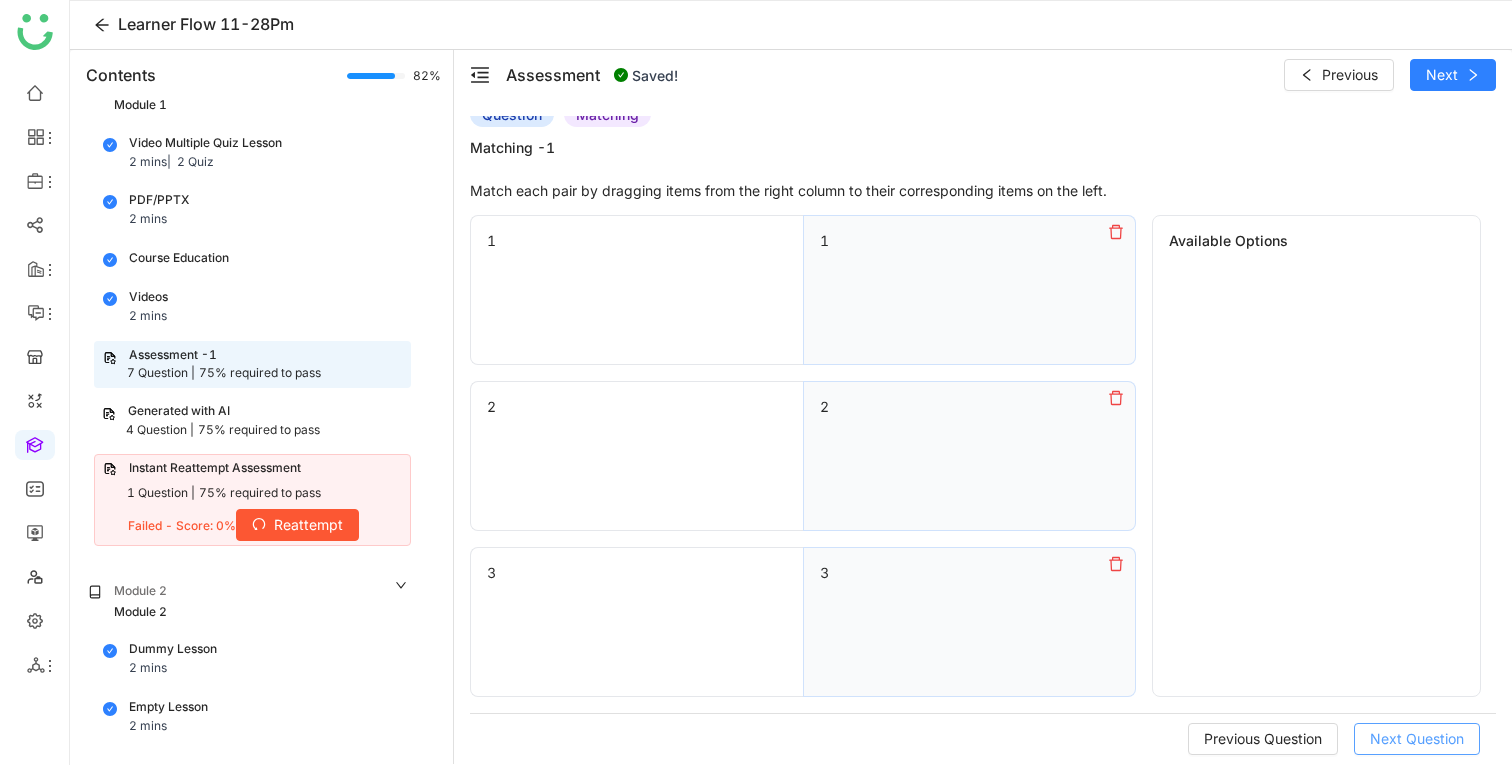 click on "Next Question" 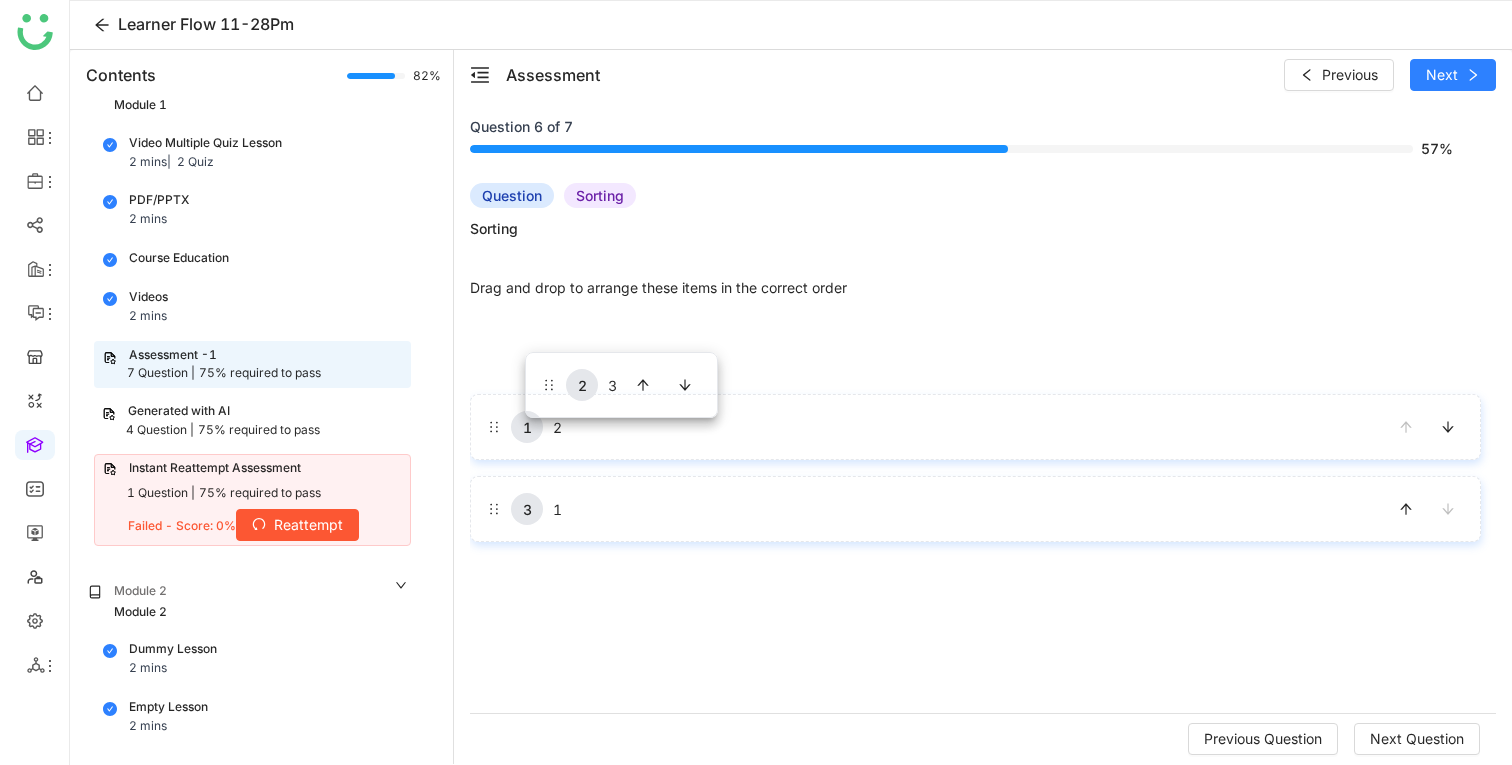 drag, startPoint x: 502, startPoint y: 424, endPoint x: 525, endPoint y: 352, distance: 75.58439 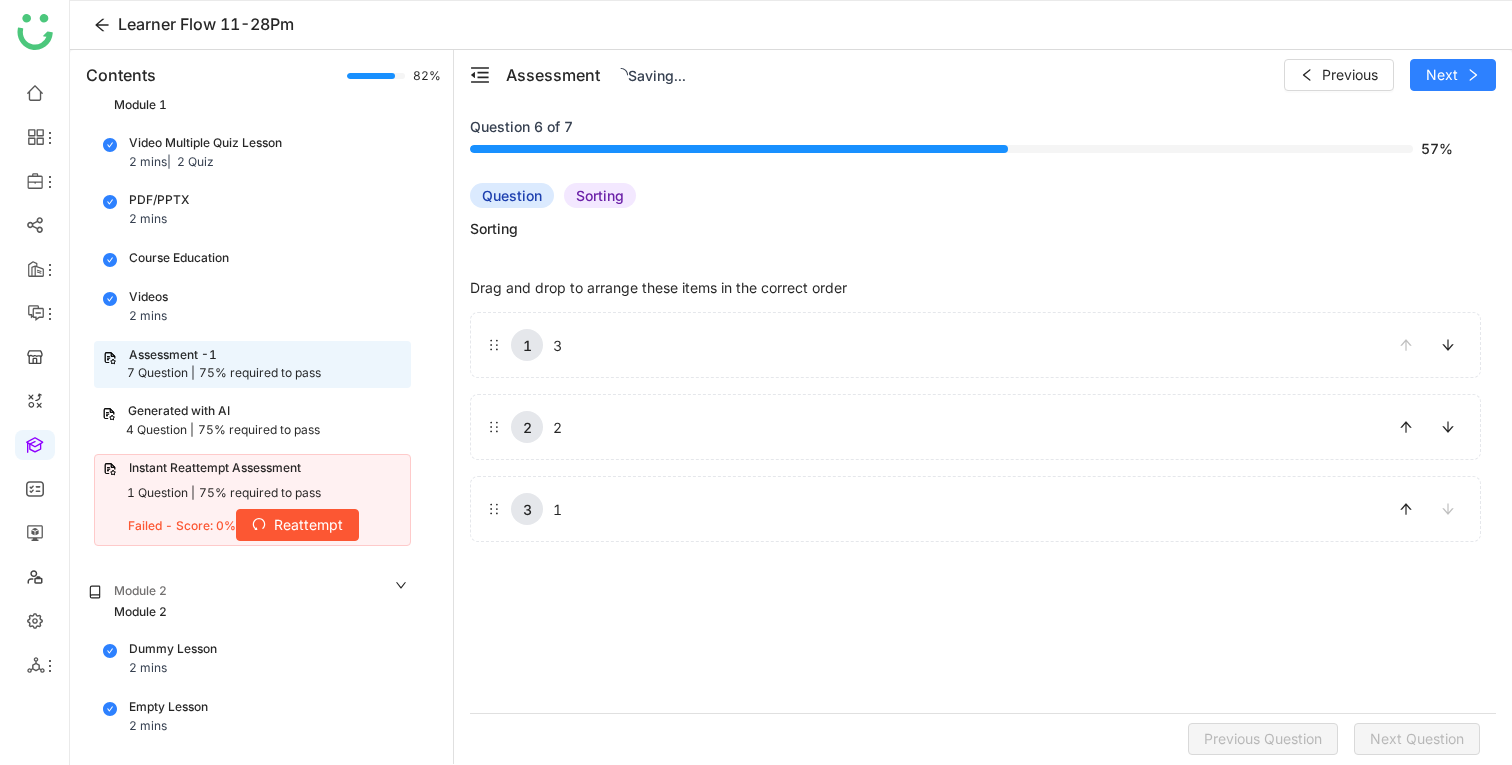 drag, startPoint x: 486, startPoint y: 523, endPoint x: 492, endPoint y: 477, distance: 46.389652 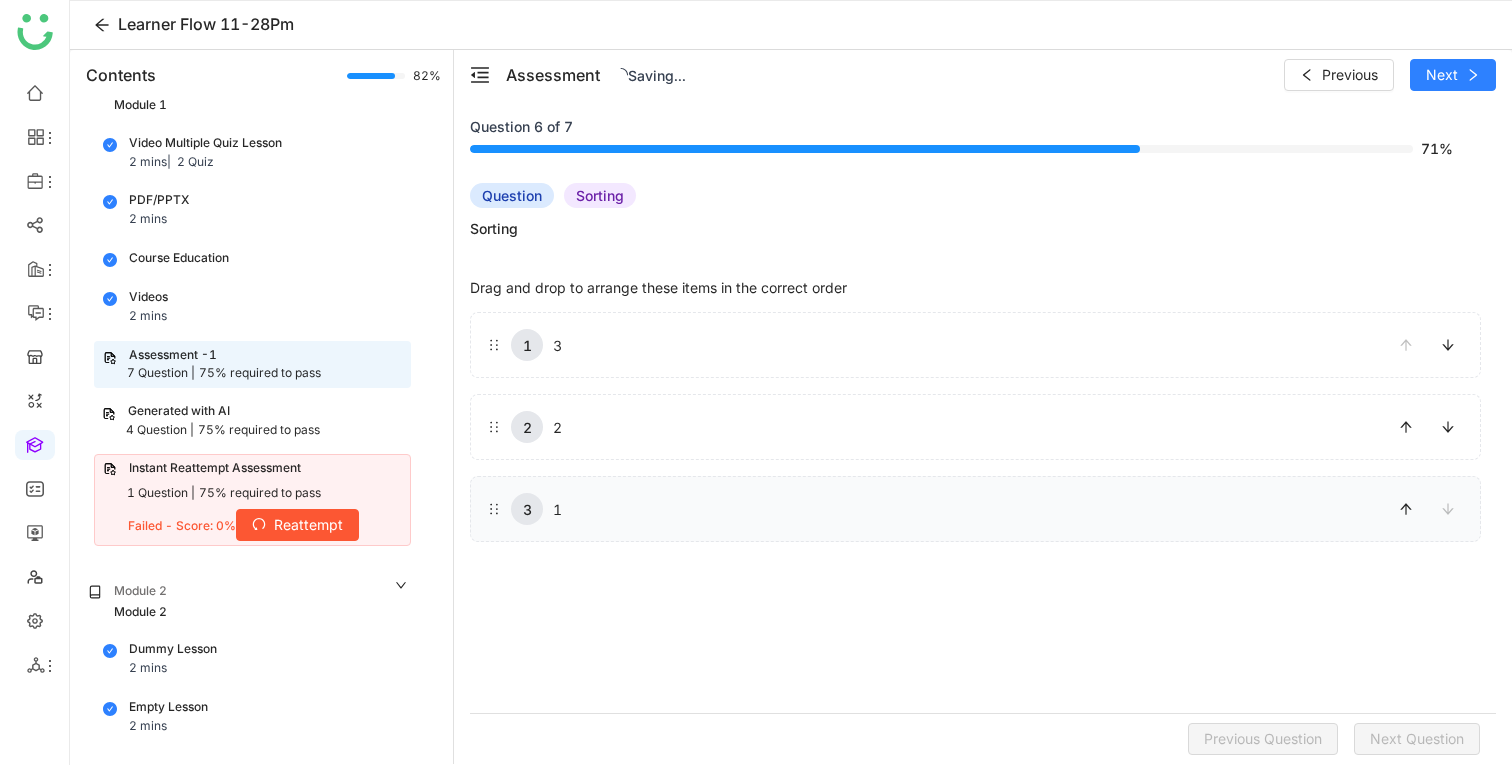click at bounding box center (1427, 509) 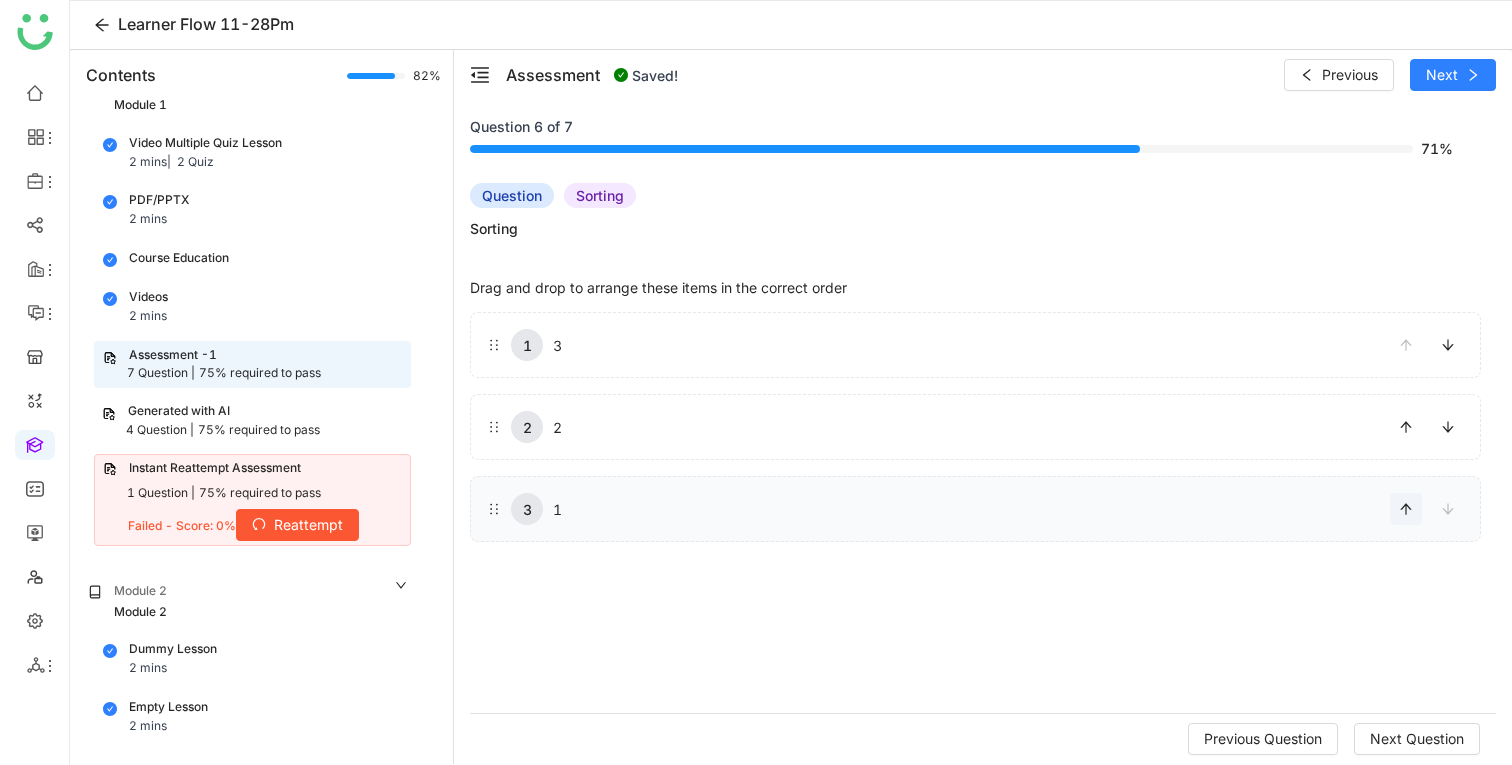 click at bounding box center [1406, 509] 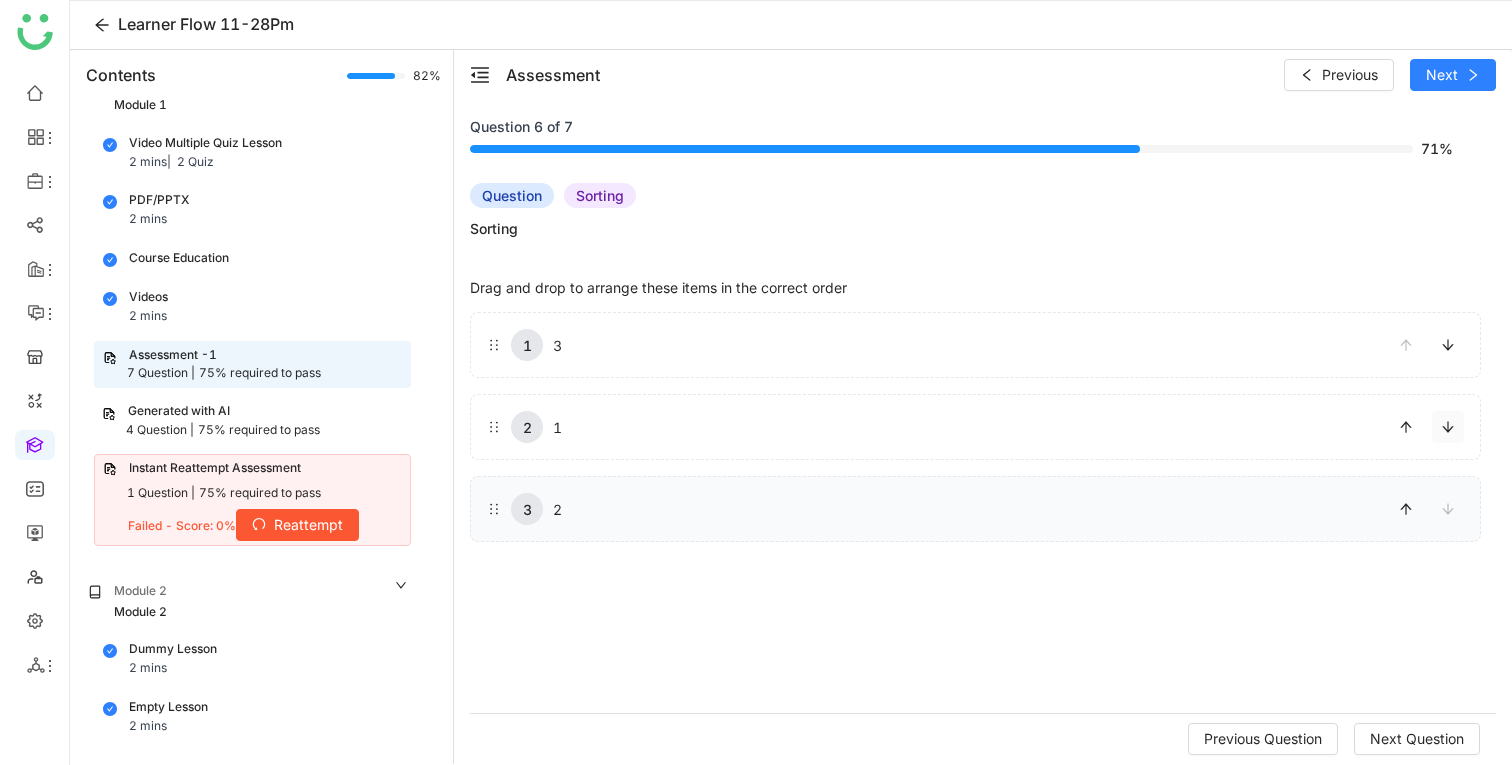 click at bounding box center (1448, 427) 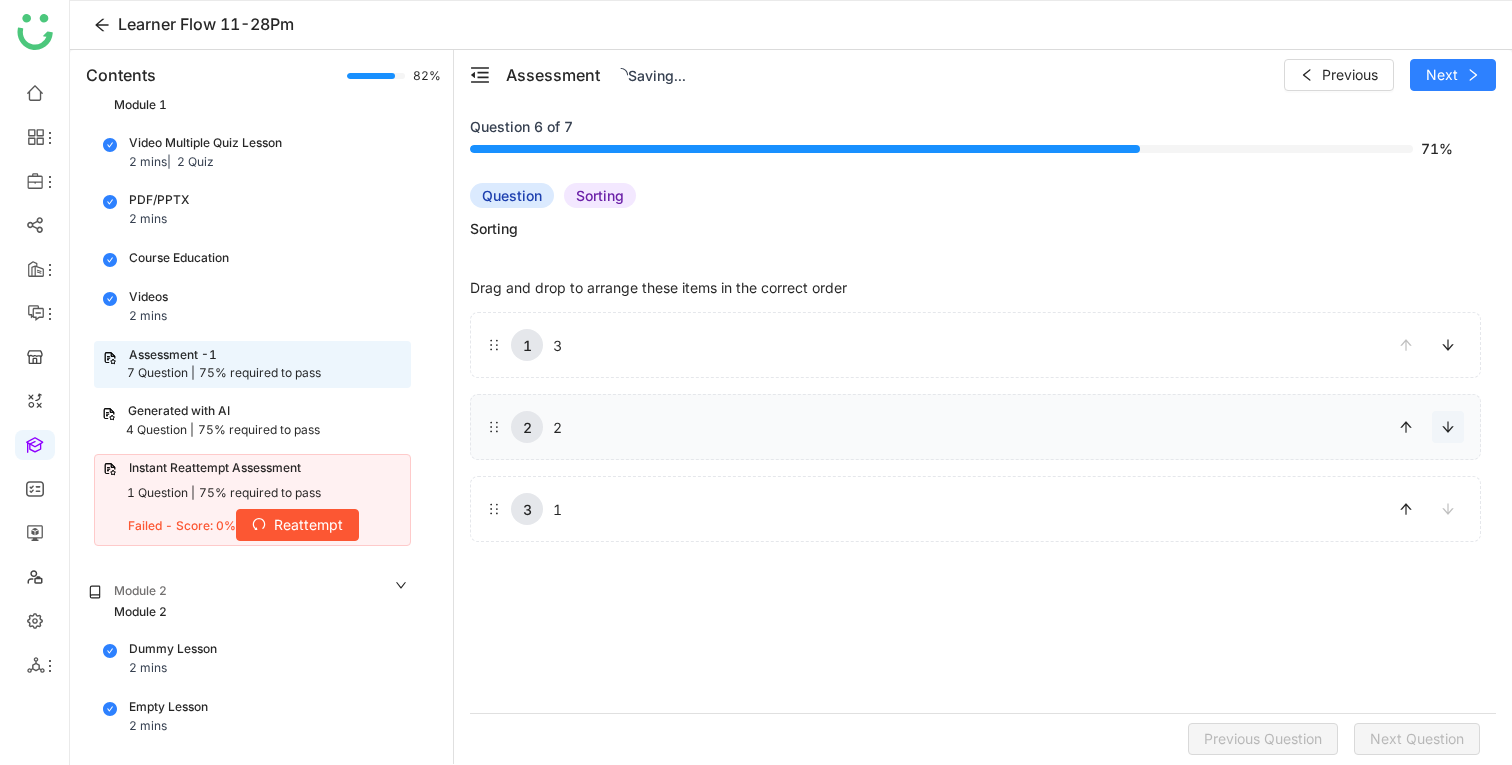 click 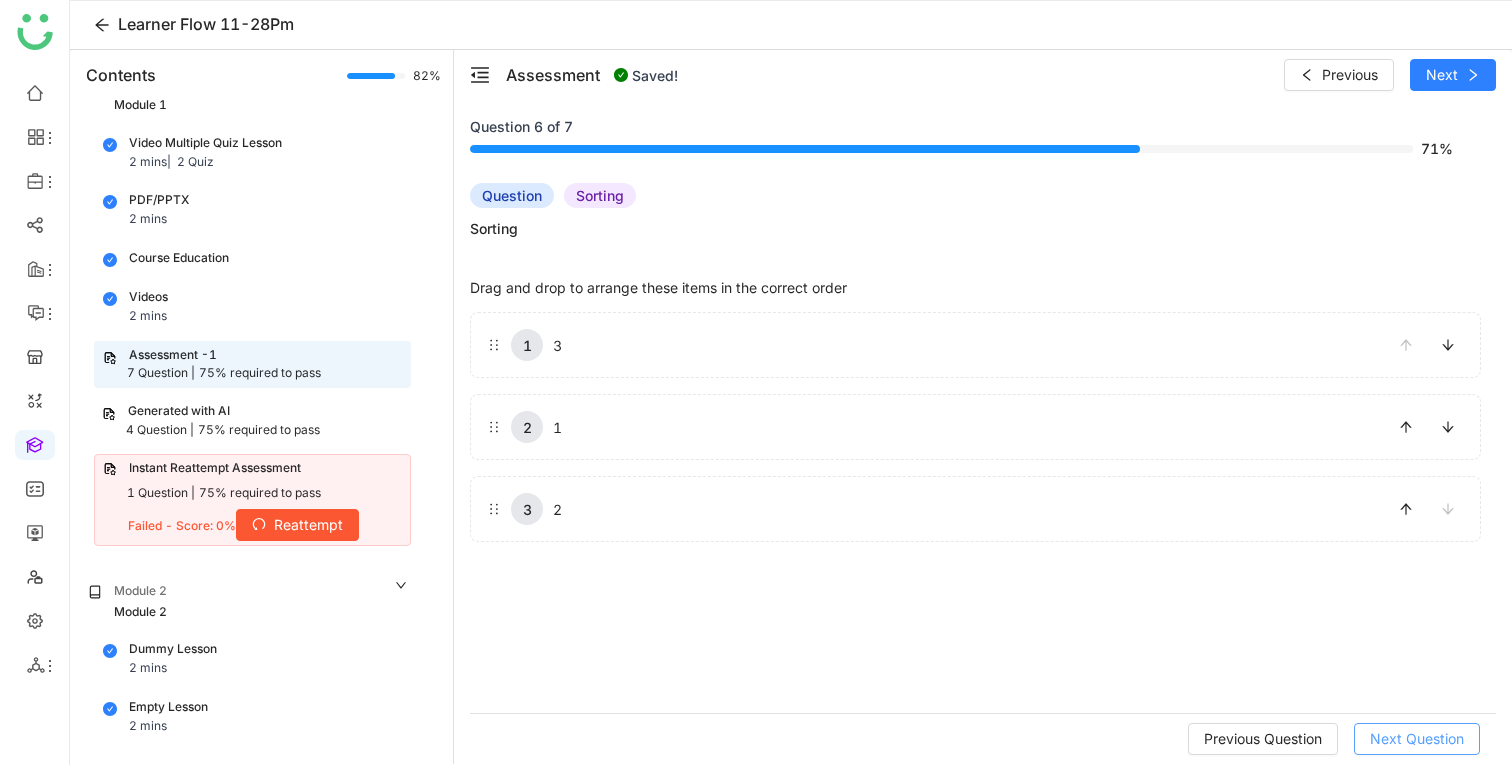 click on "Next Question" 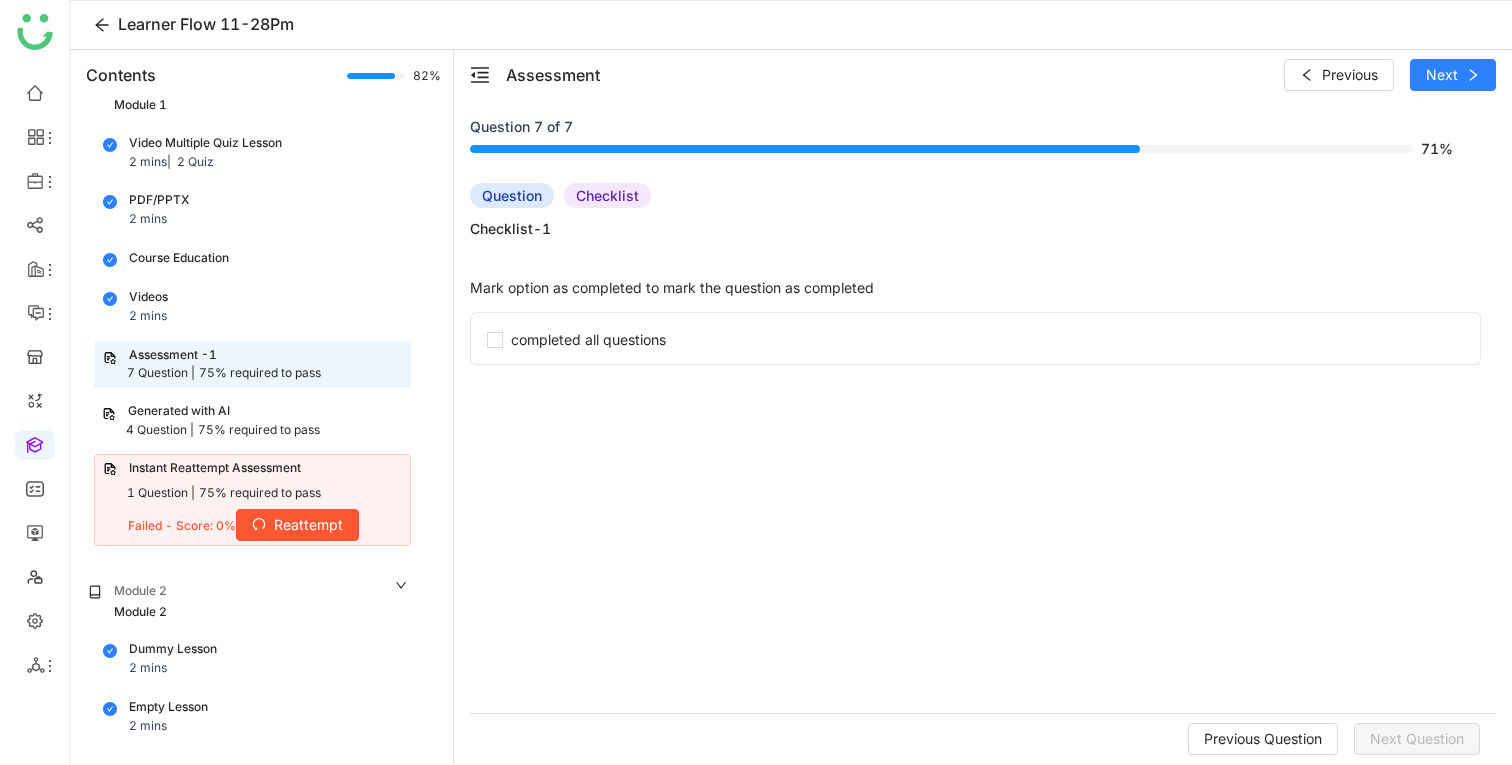 click on "completed all questions" 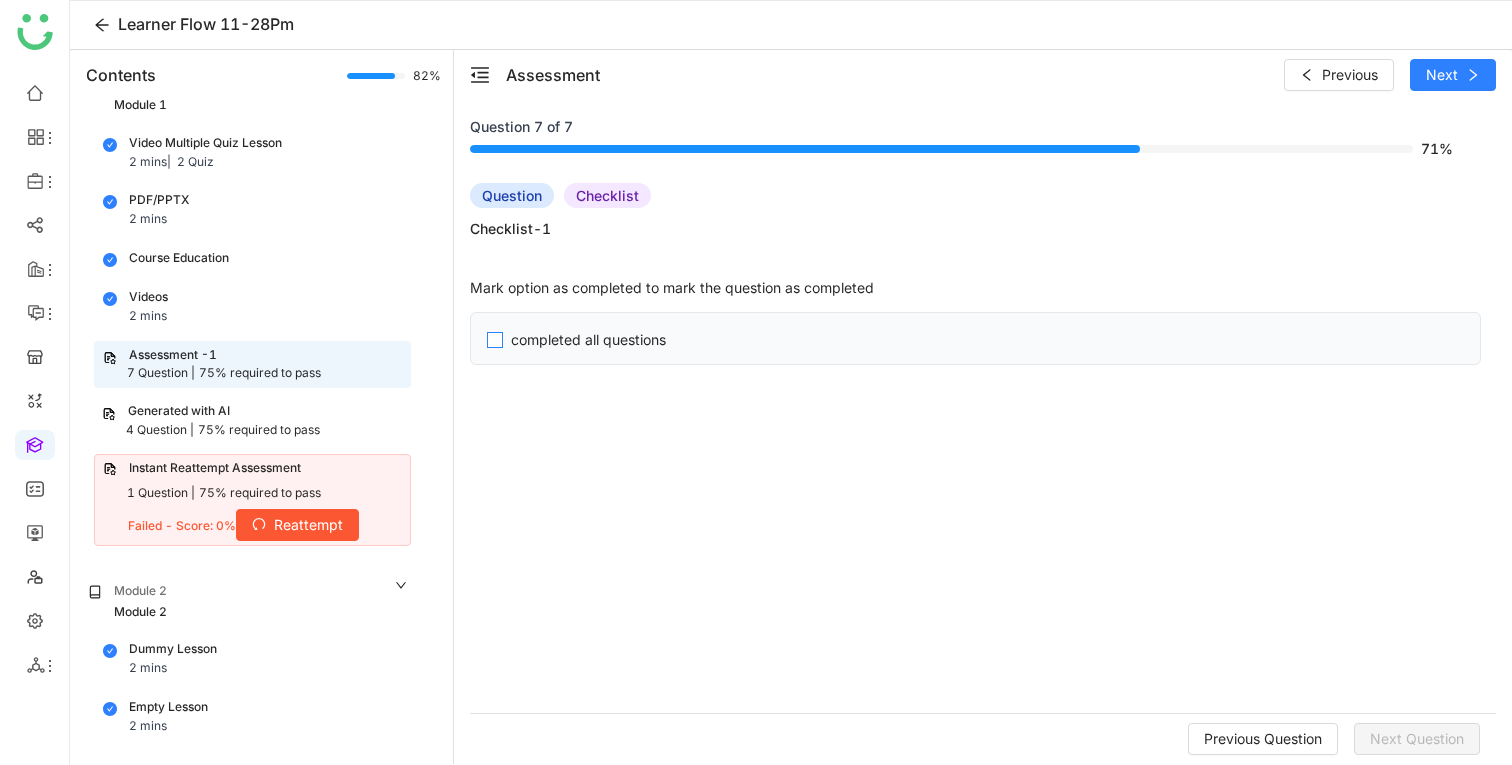 click on "completed all questions" 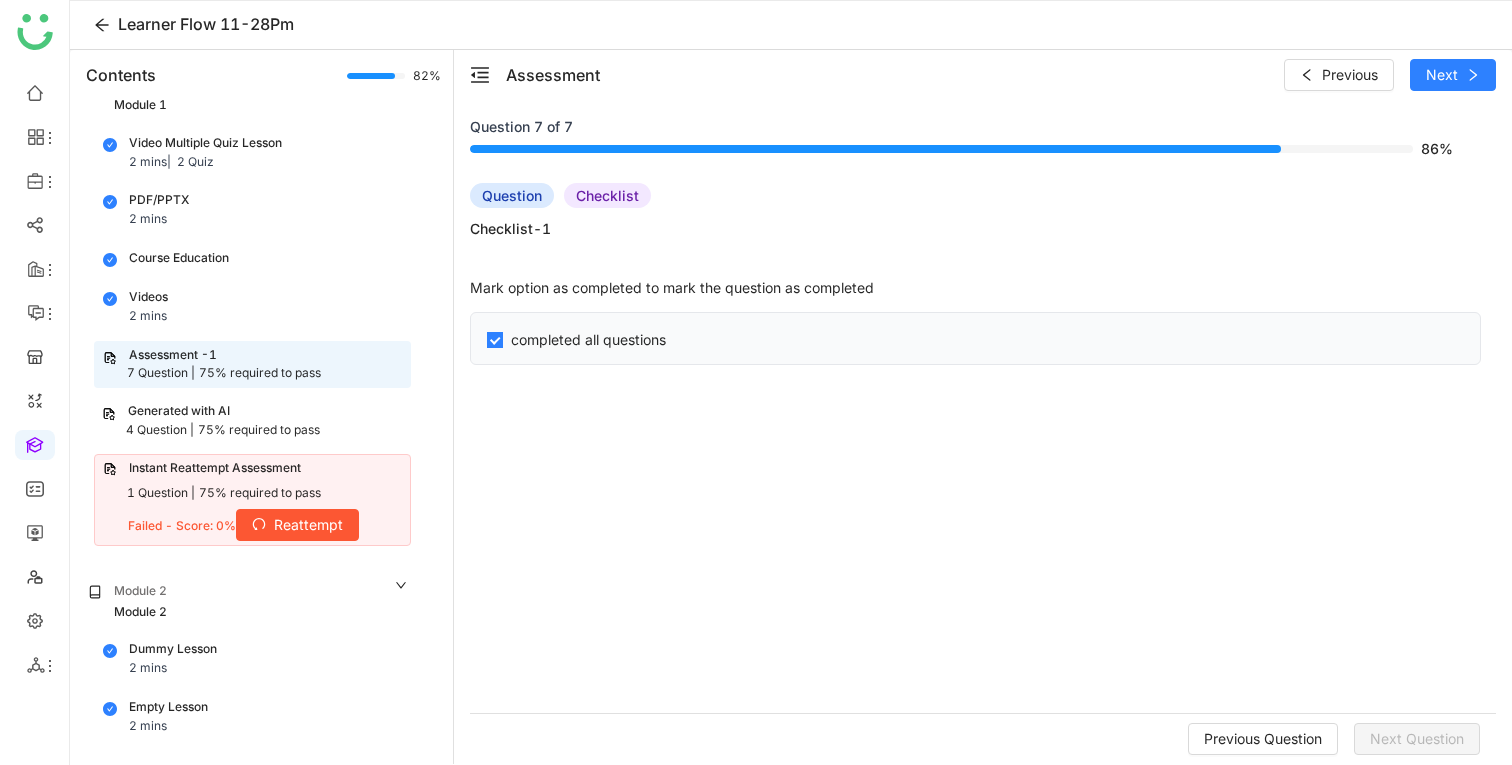 click on "completed all questions" 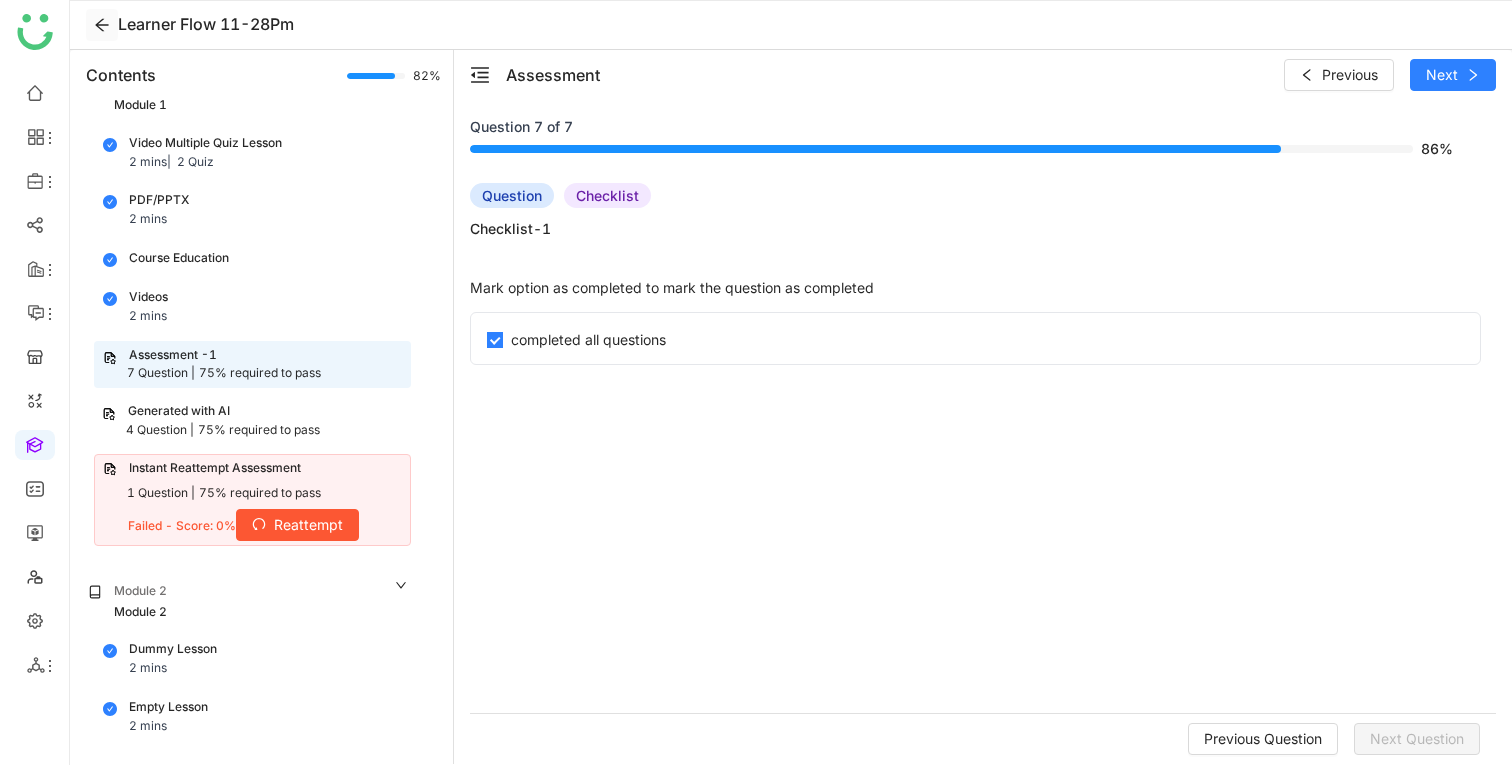 click 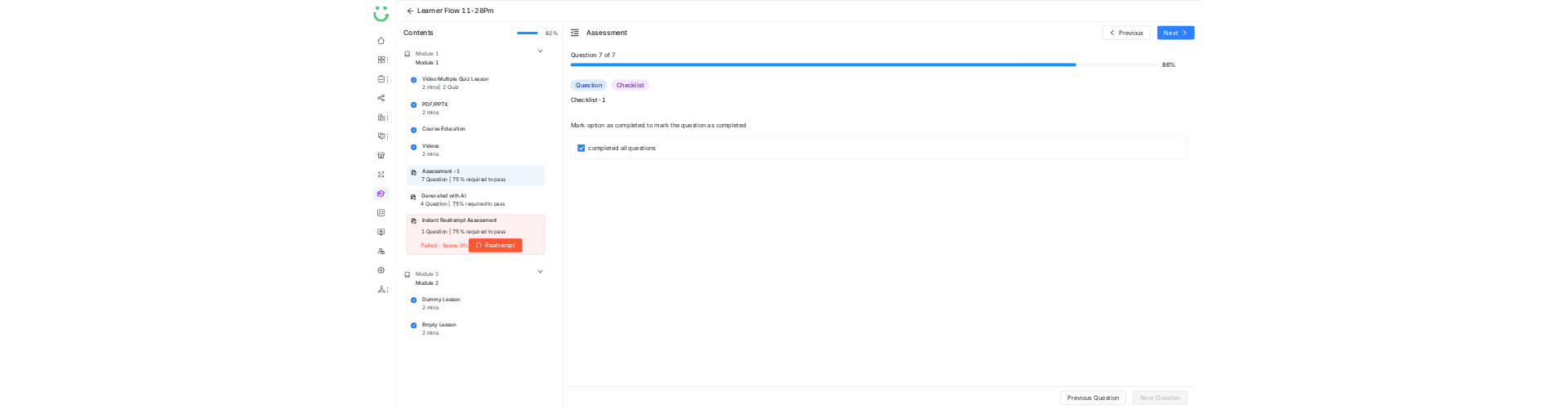 scroll, scrollTop: 0, scrollLeft: 0, axis: both 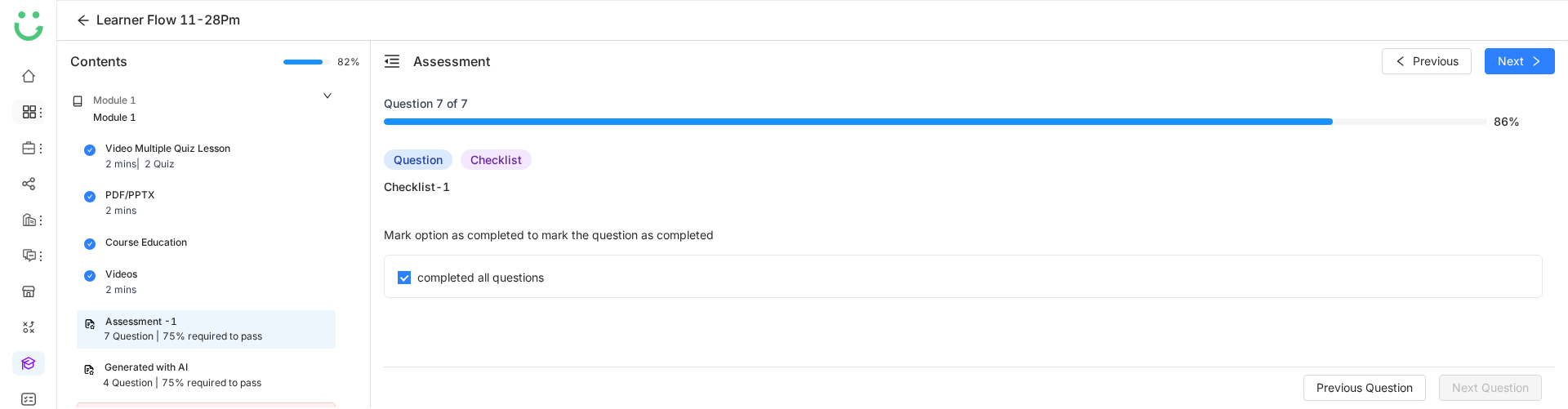 click 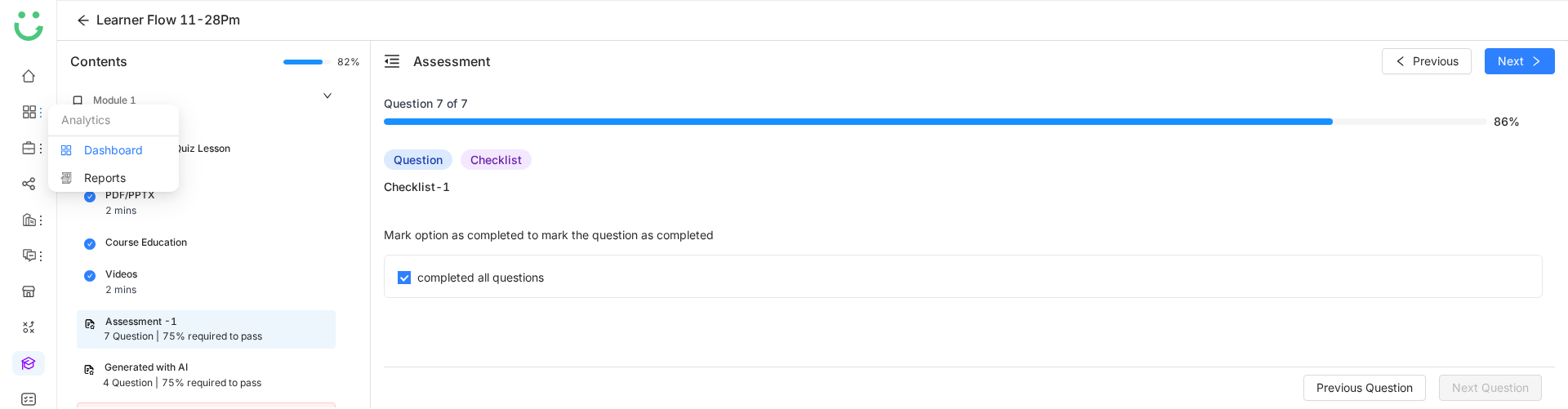 click on "Dashboard" at bounding box center [114, 150] 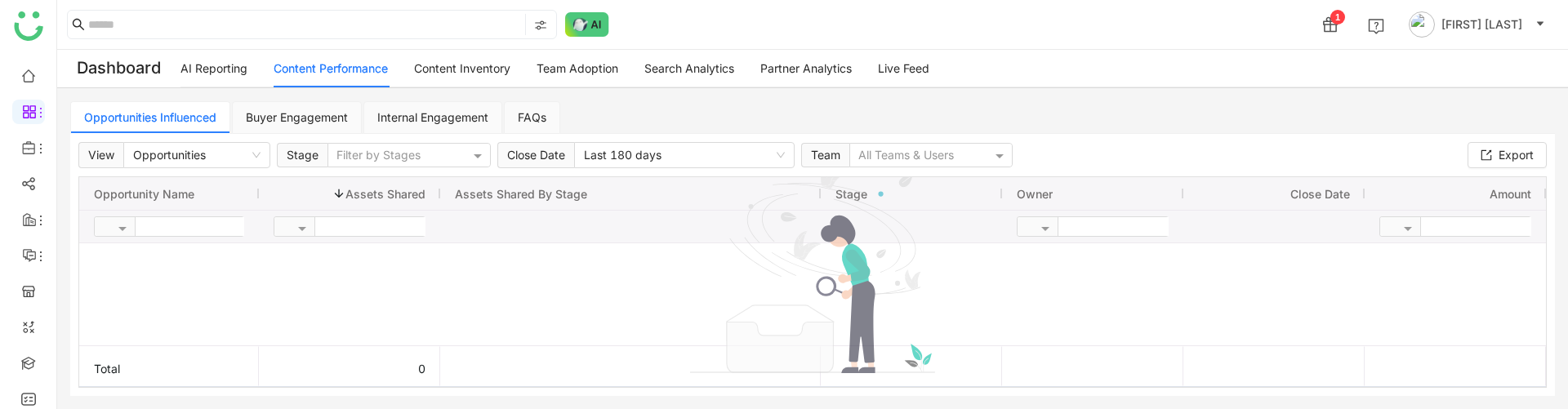 click on "Internal Engagement" at bounding box center [433, 117] 